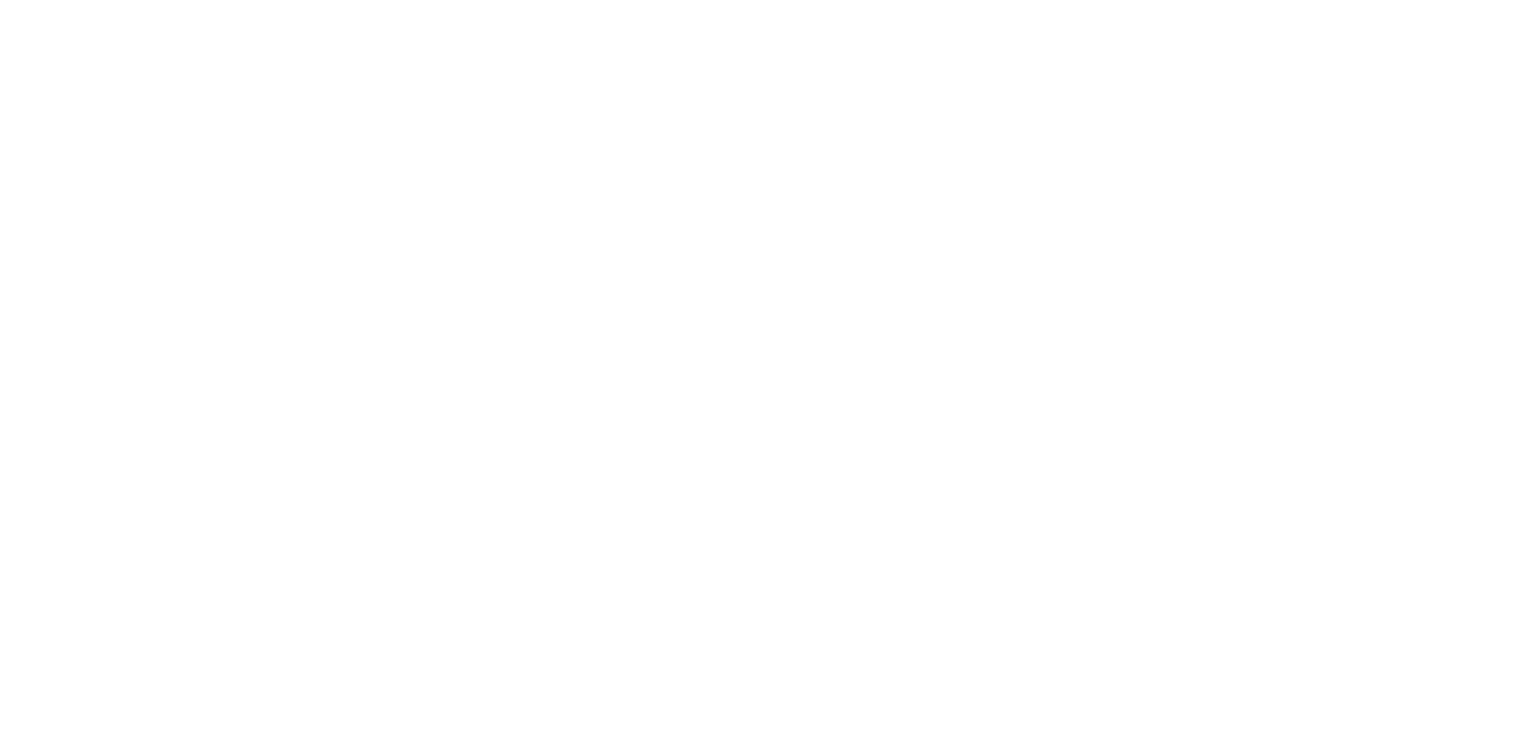 scroll, scrollTop: 0, scrollLeft: 0, axis: both 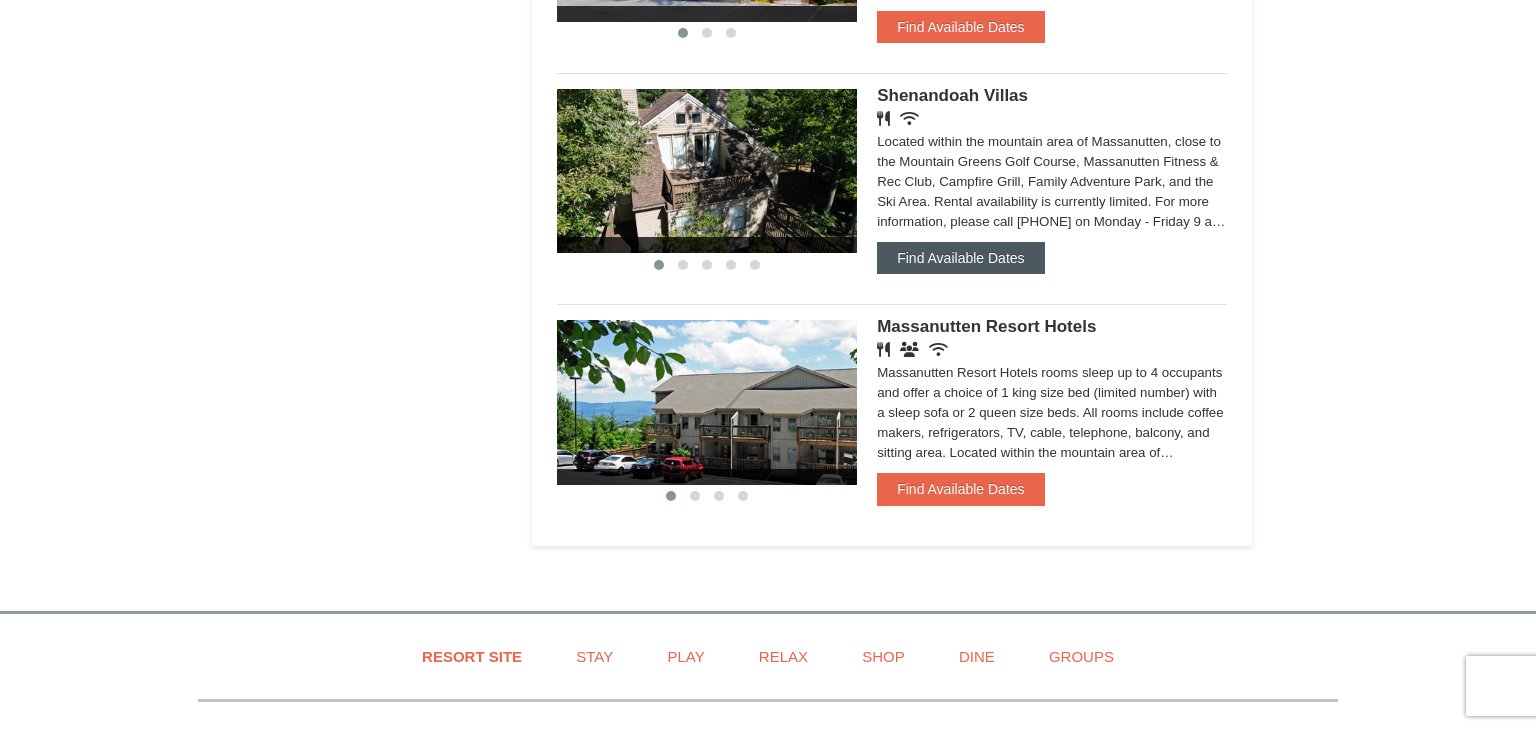 click on "Find Available Dates" at bounding box center [960, 258] 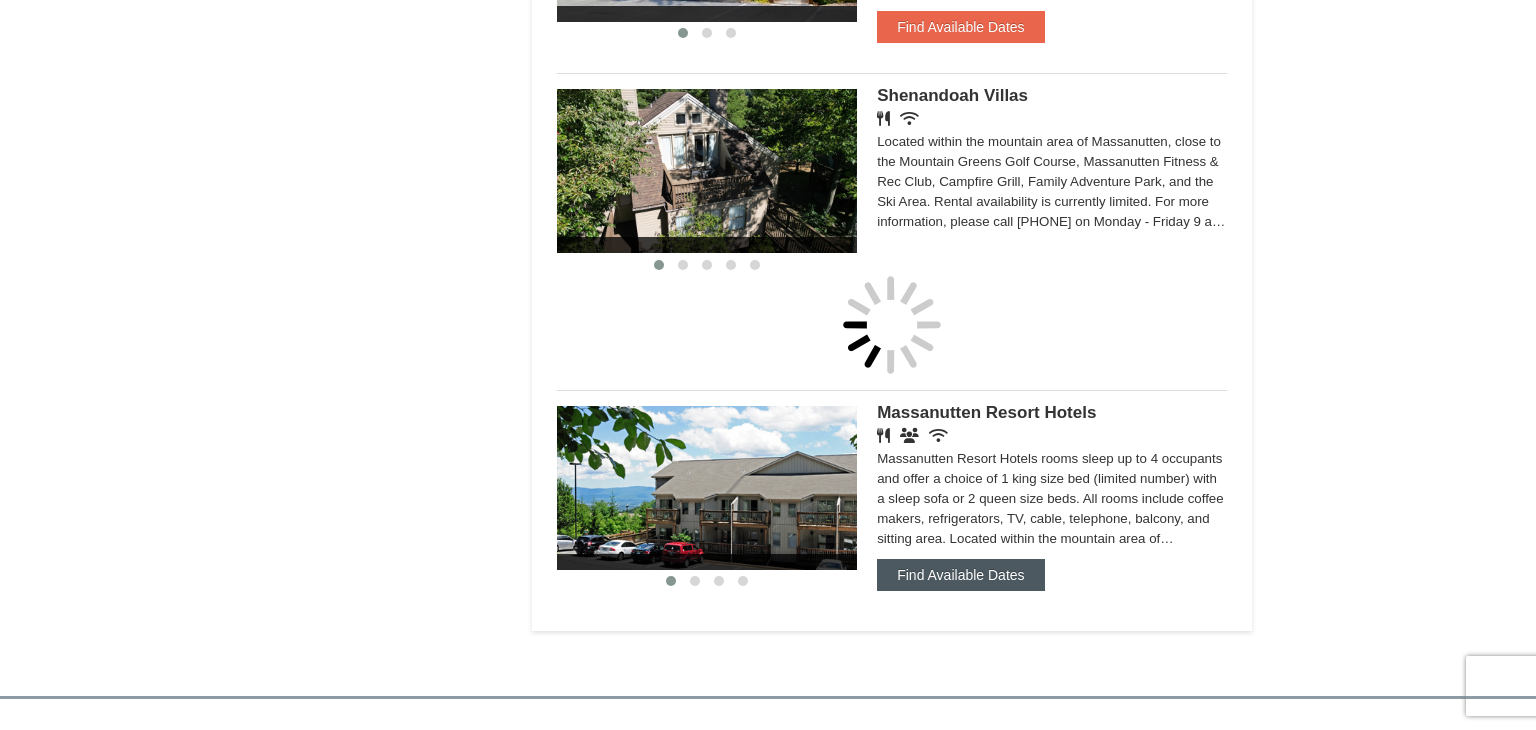 click on "Find Available Dates" at bounding box center [960, 575] 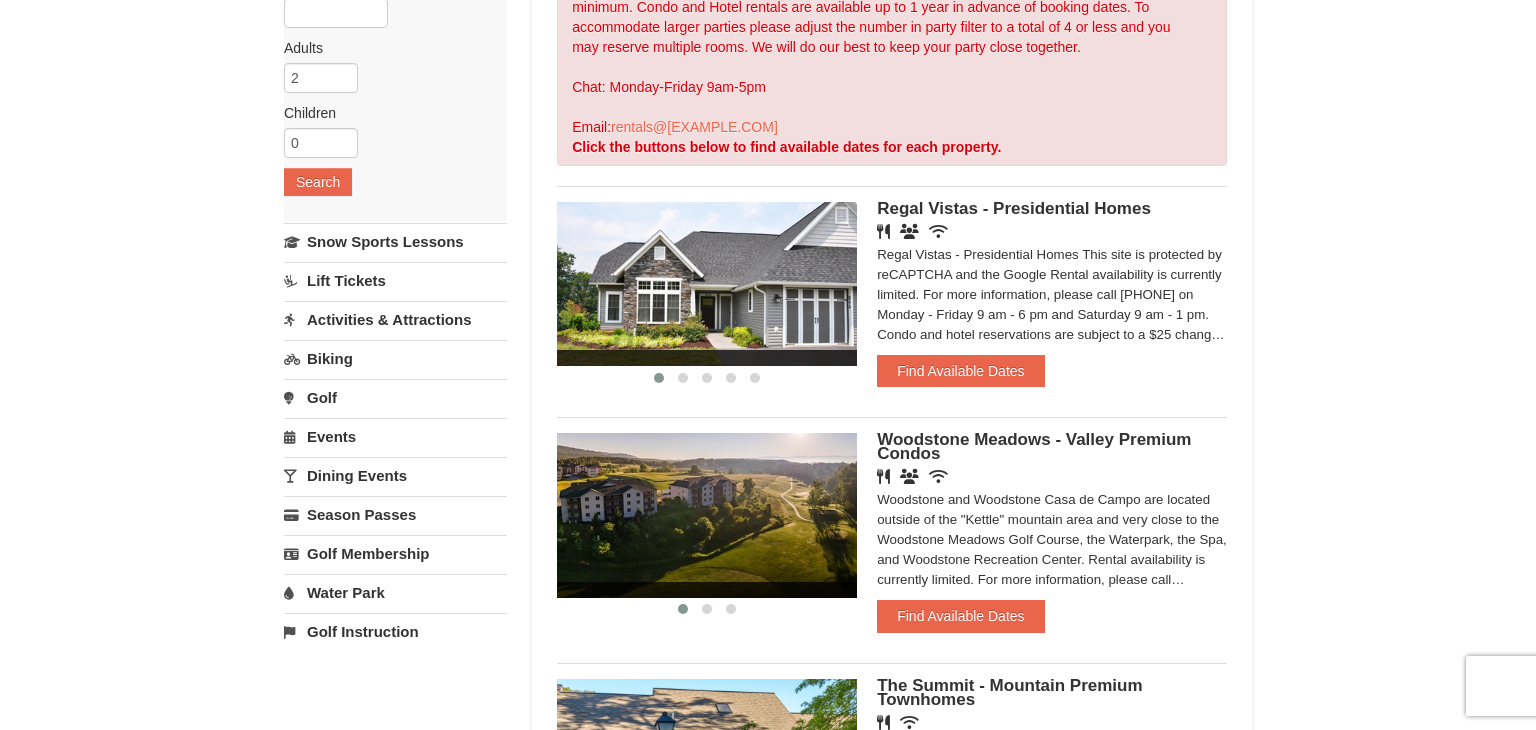 scroll, scrollTop: 0, scrollLeft: 0, axis: both 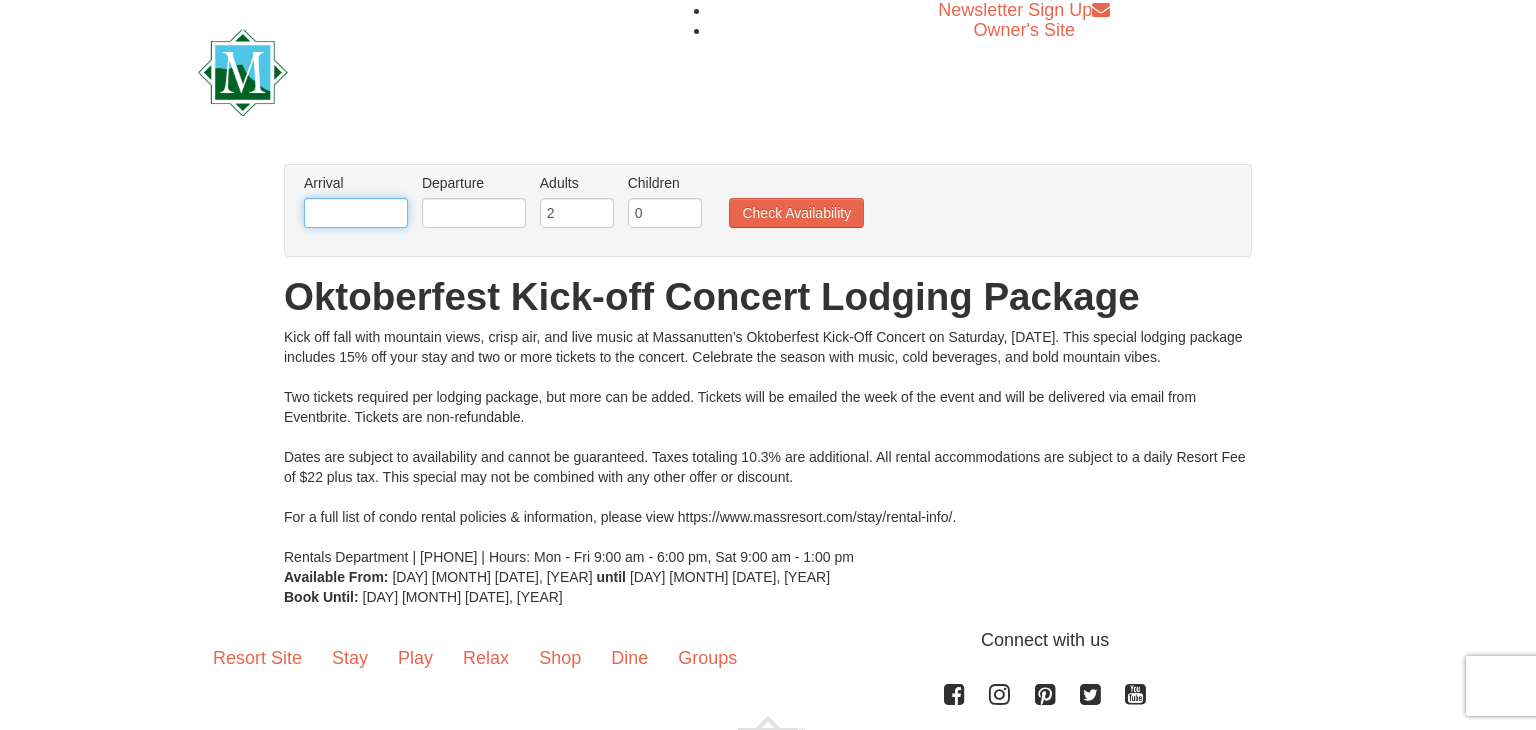 click at bounding box center [356, 213] 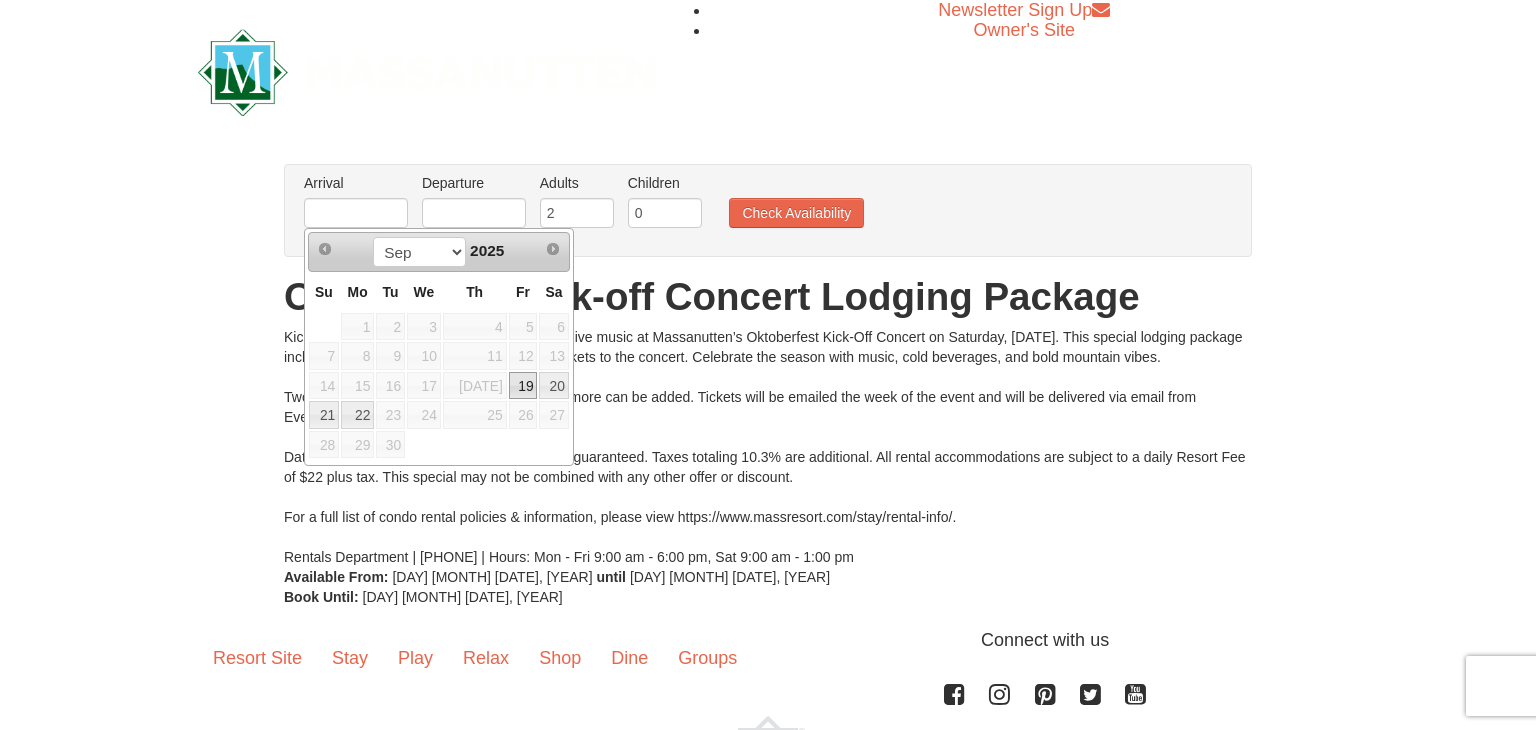 click on "From:
To:
Adults:
2
Children:
0
Change
Arrival Please format dates MM/DD/YYYY Please format dates MM/DD/YYYY
Departure Please format dates MM/DD/YYYY Please format dates MM/DD/YYYY
Adults Please format dates MM/DD/YYYY
2
Children Please format dates MM/DD/YYYY 0" at bounding box center (768, 385) 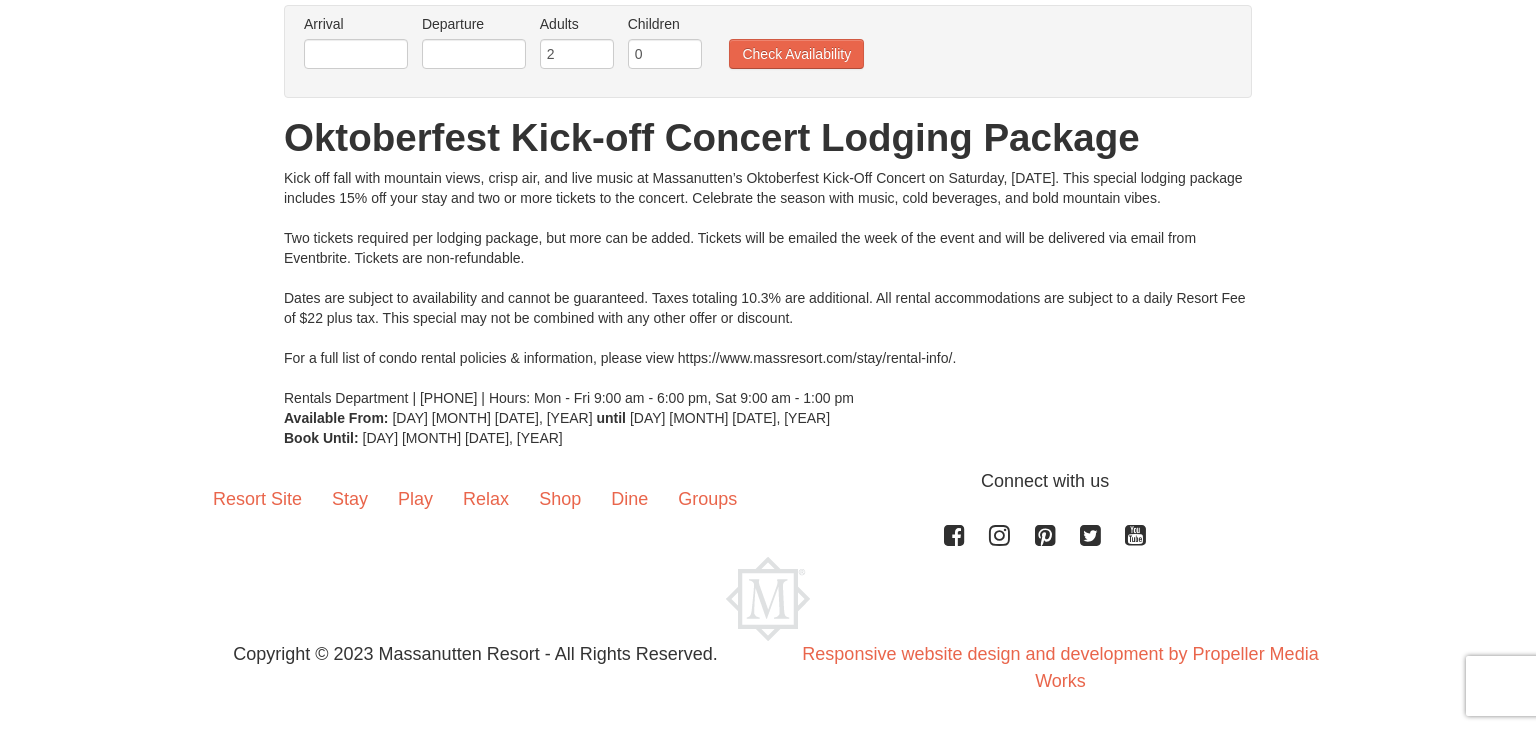 scroll, scrollTop: 0, scrollLeft: 0, axis: both 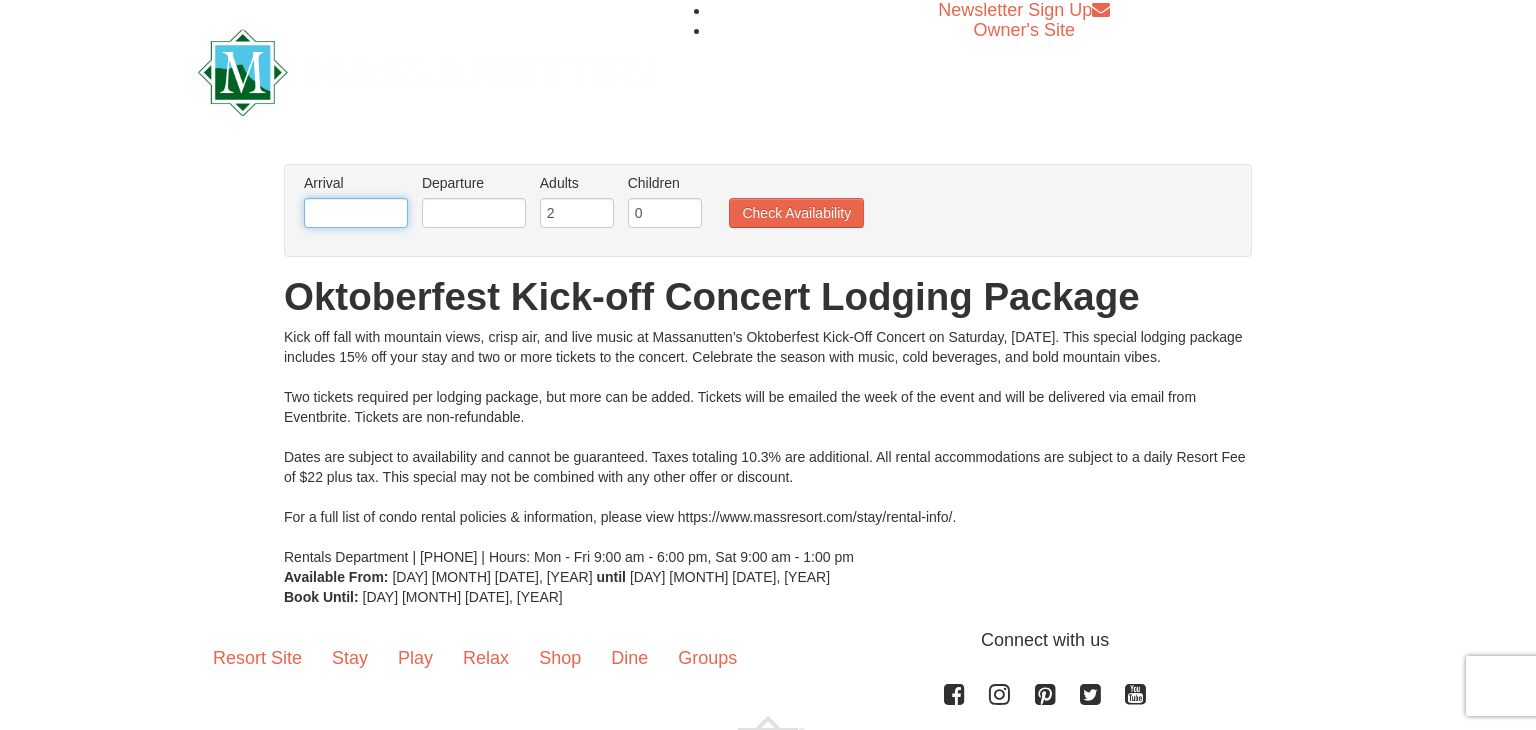 click at bounding box center (356, 213) 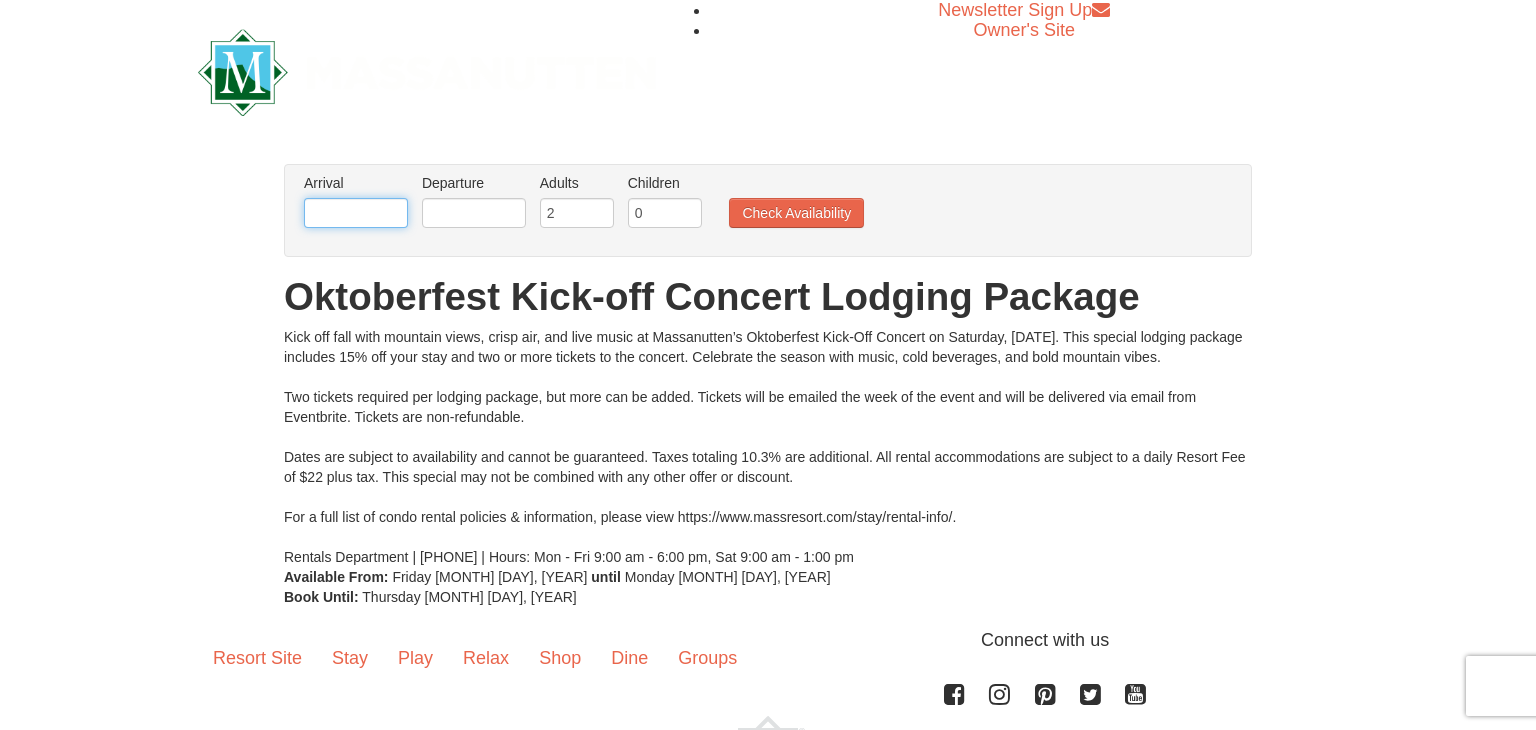 click at bounding box center [356, 213] 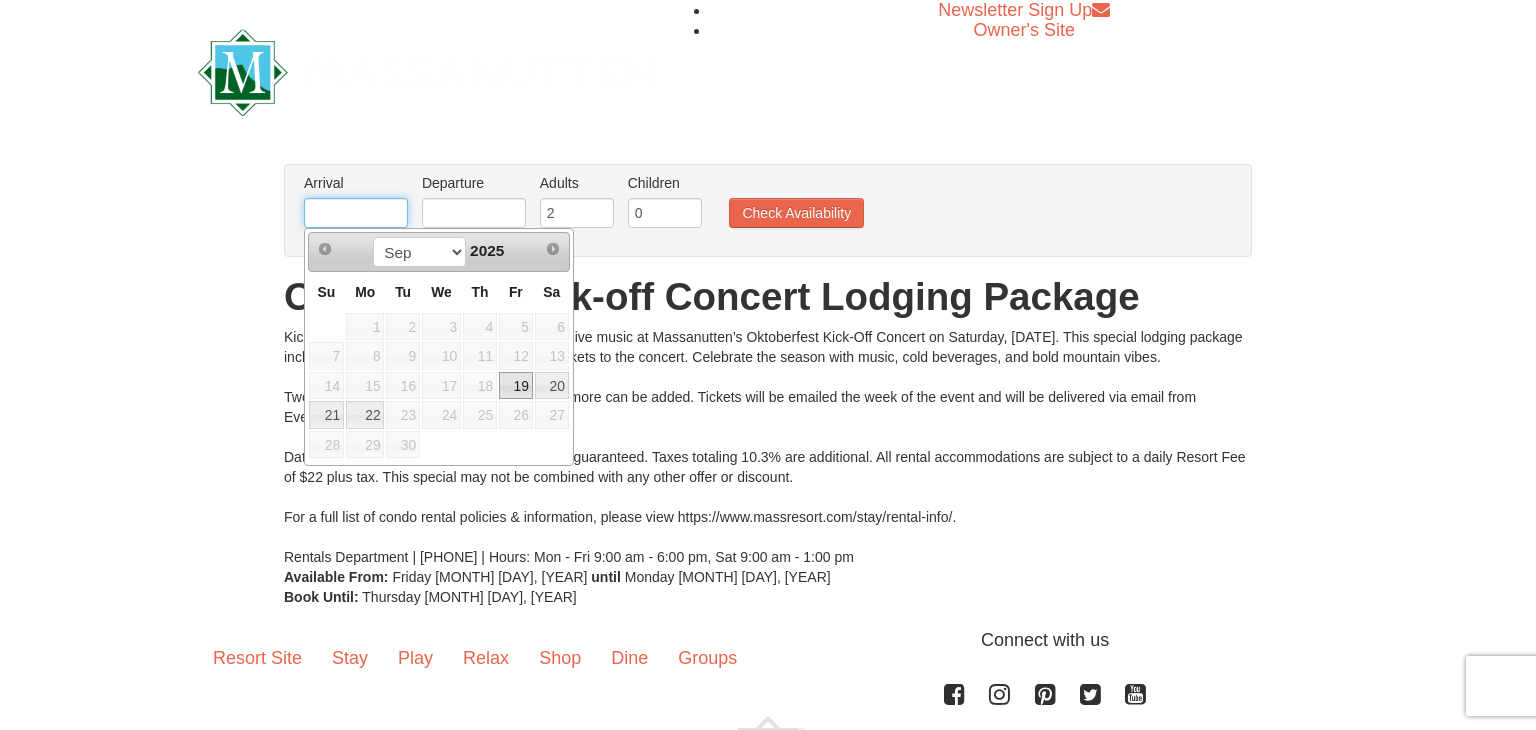 scroll, scrollTop: 0, scrollLeft: 0, axis: both 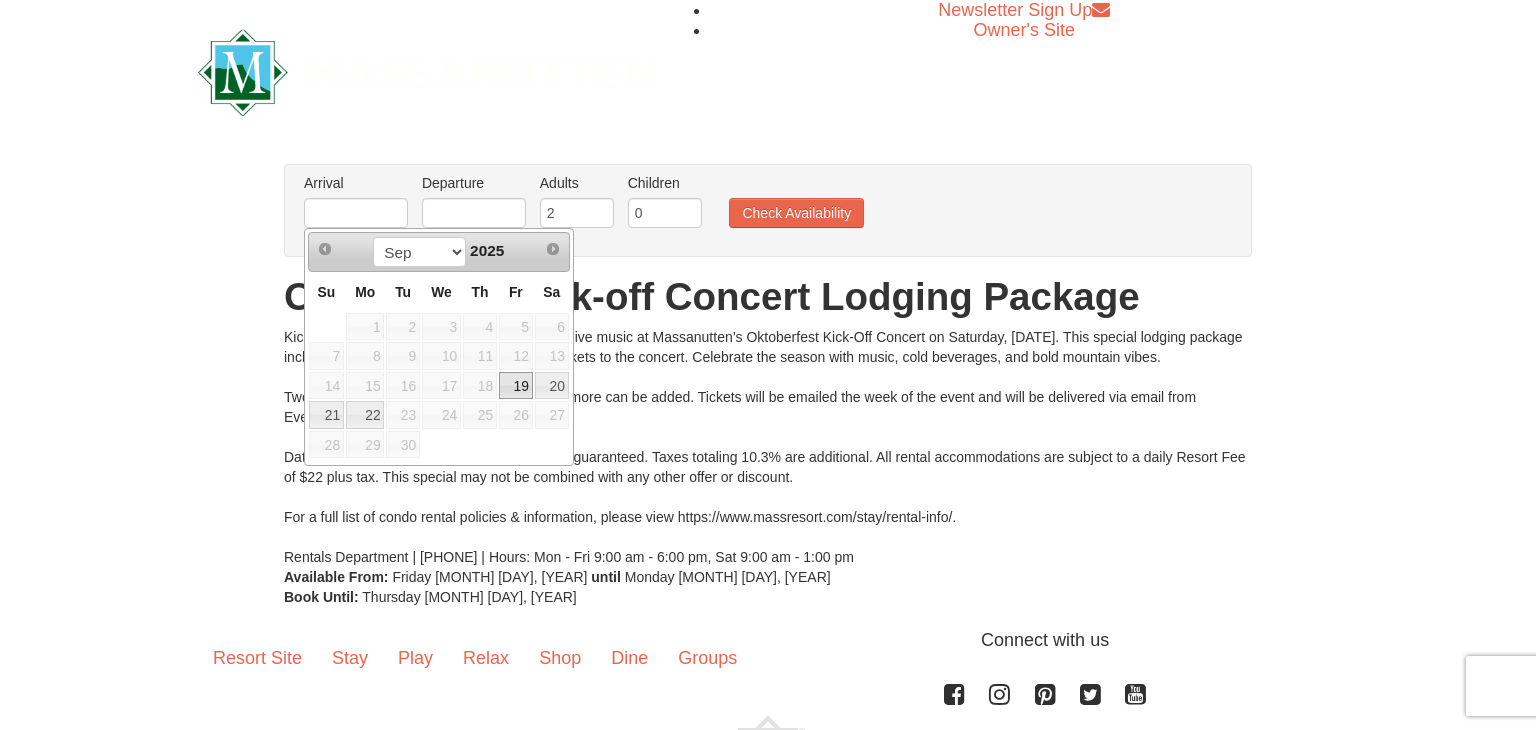 click on "[DAY]" at bounding box center [365, 327] 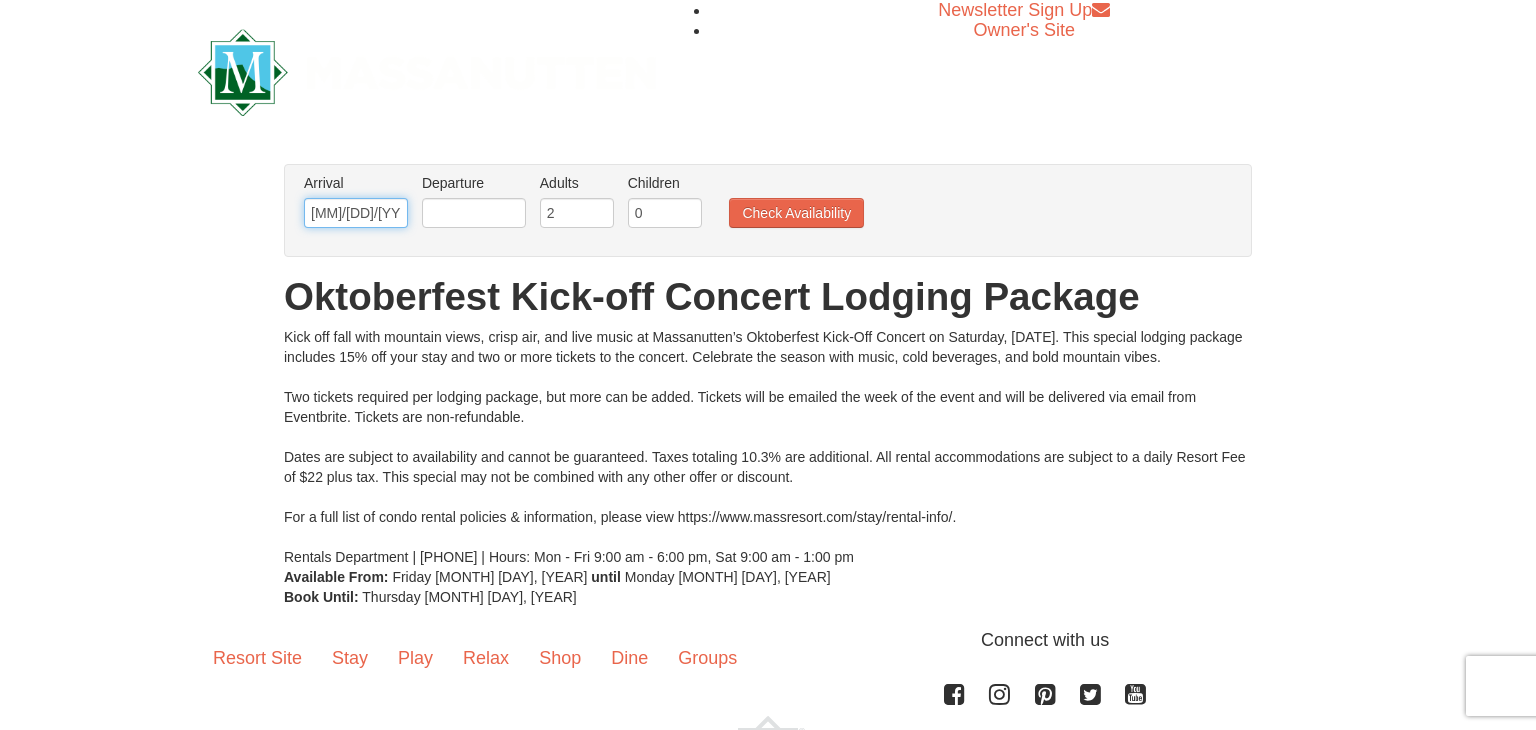 click on "09/19/2025" at bounding box center [356, 213] 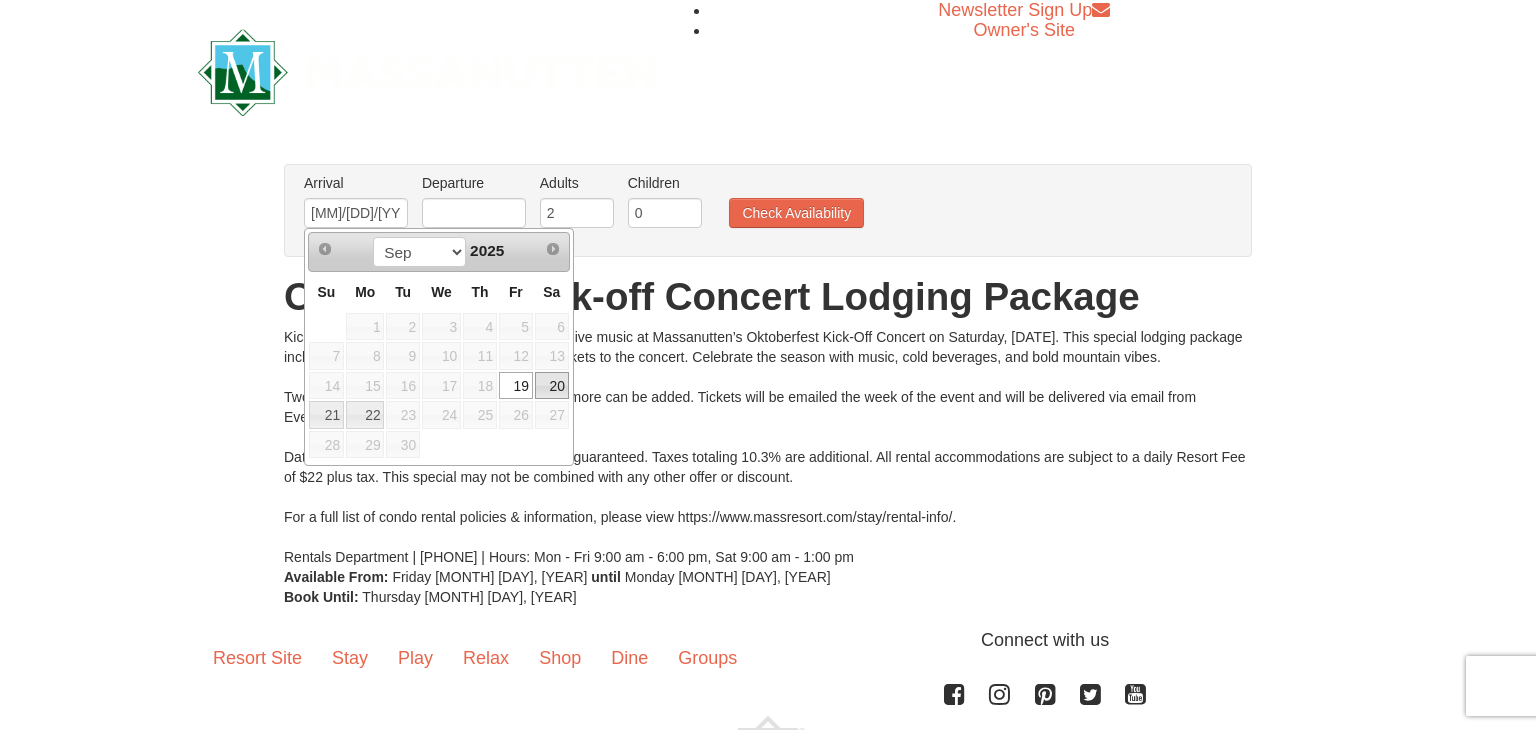 click on "20" at bounding box center (552, 386) 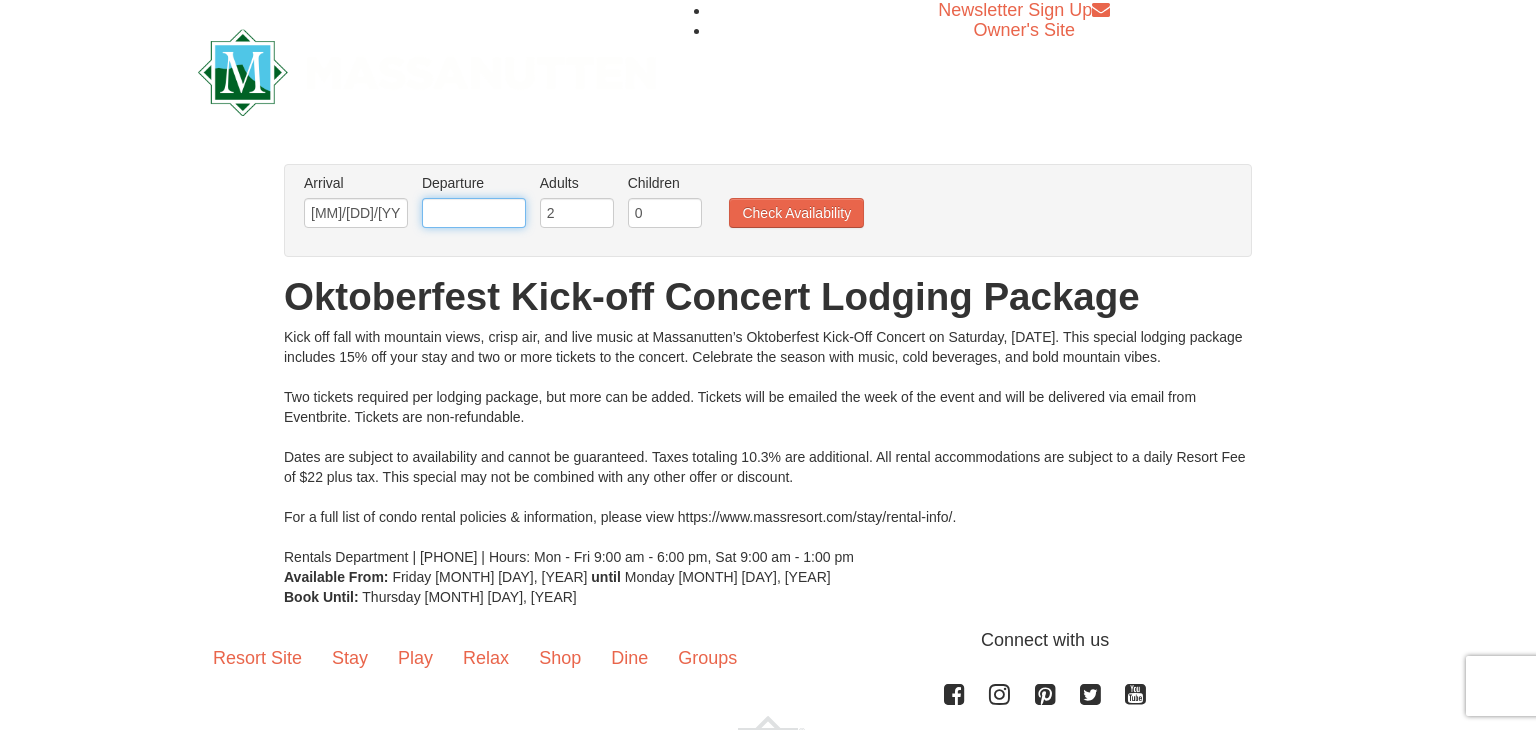 click at bounding box center [474, 213] 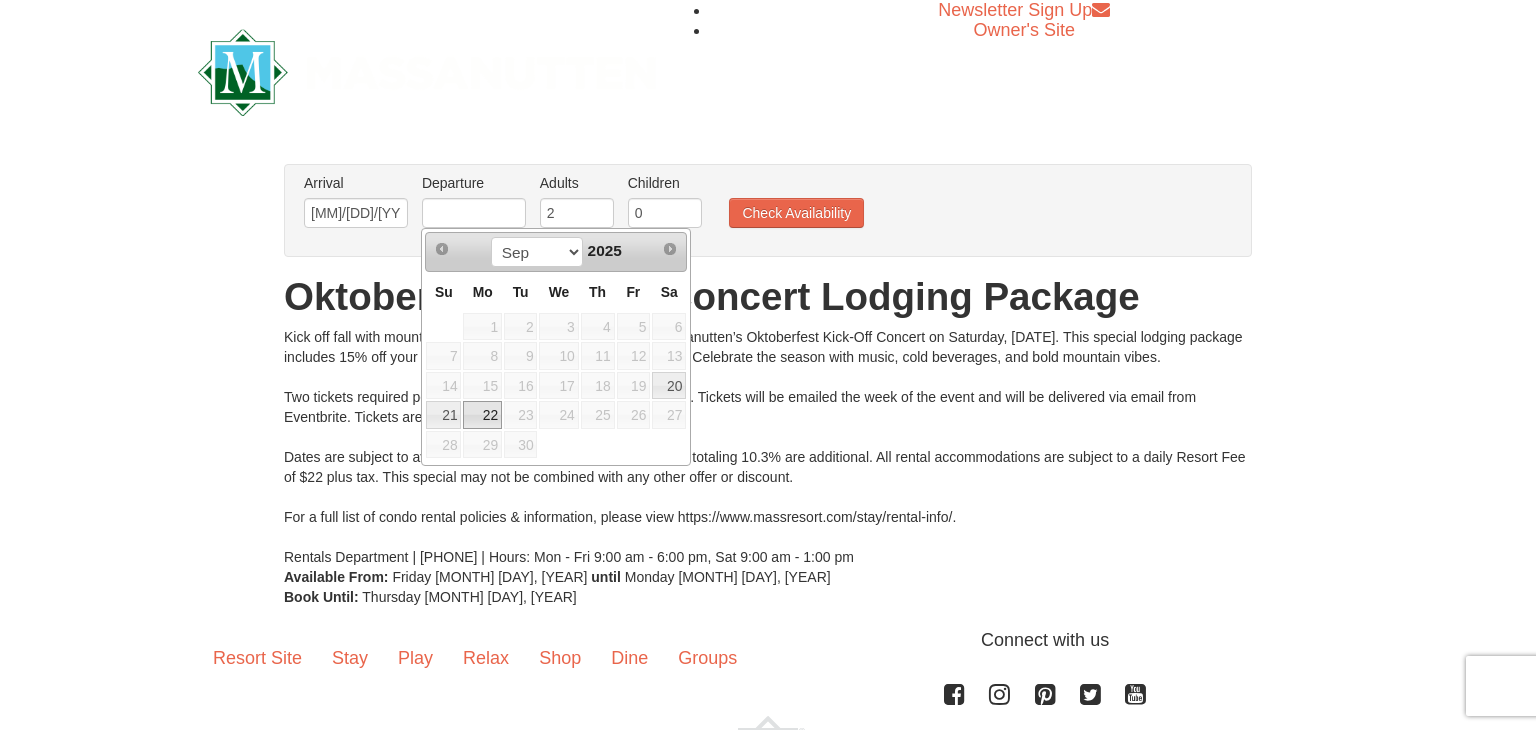click on "22" at bounding box center (482, 415) 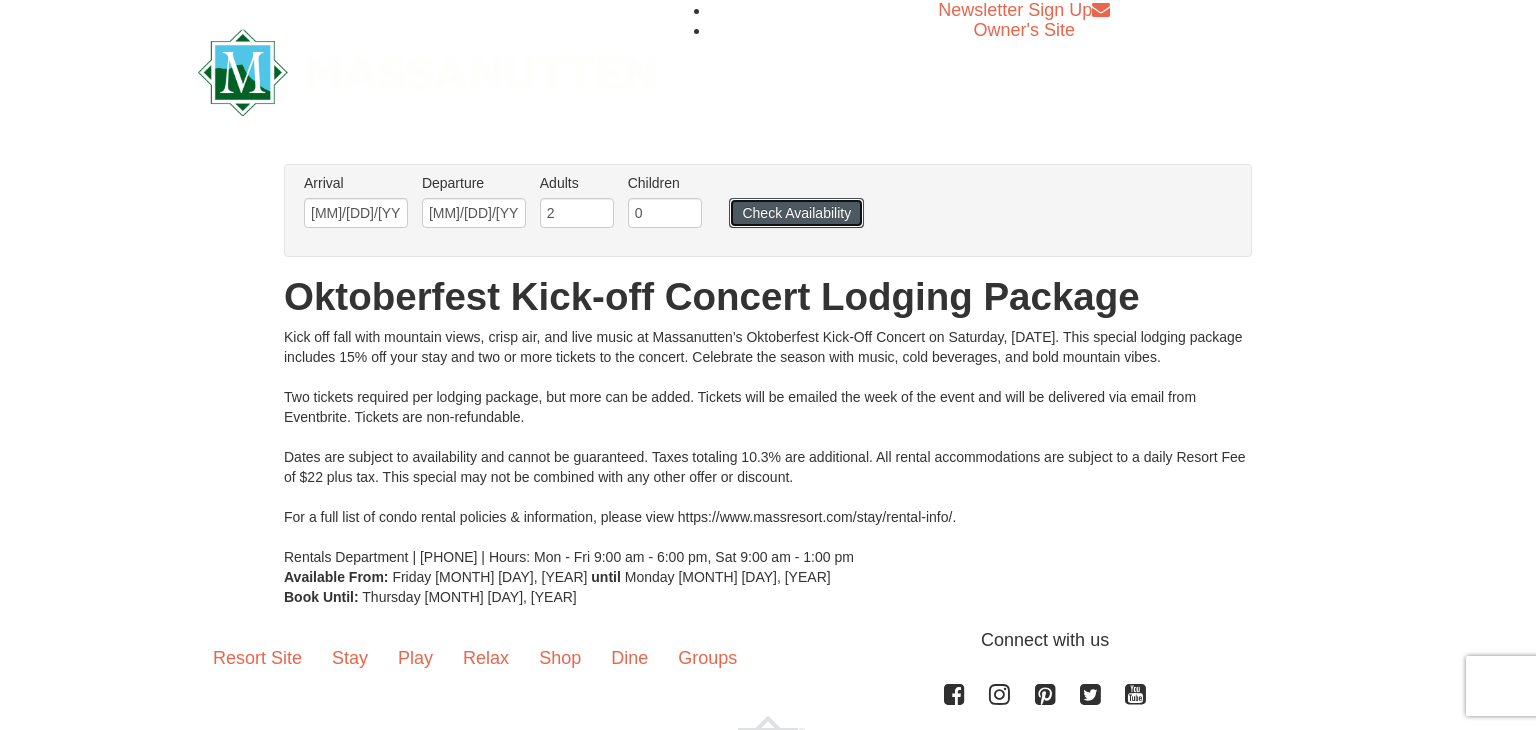 click on "Check Availability" at bounding box center (796, 213) 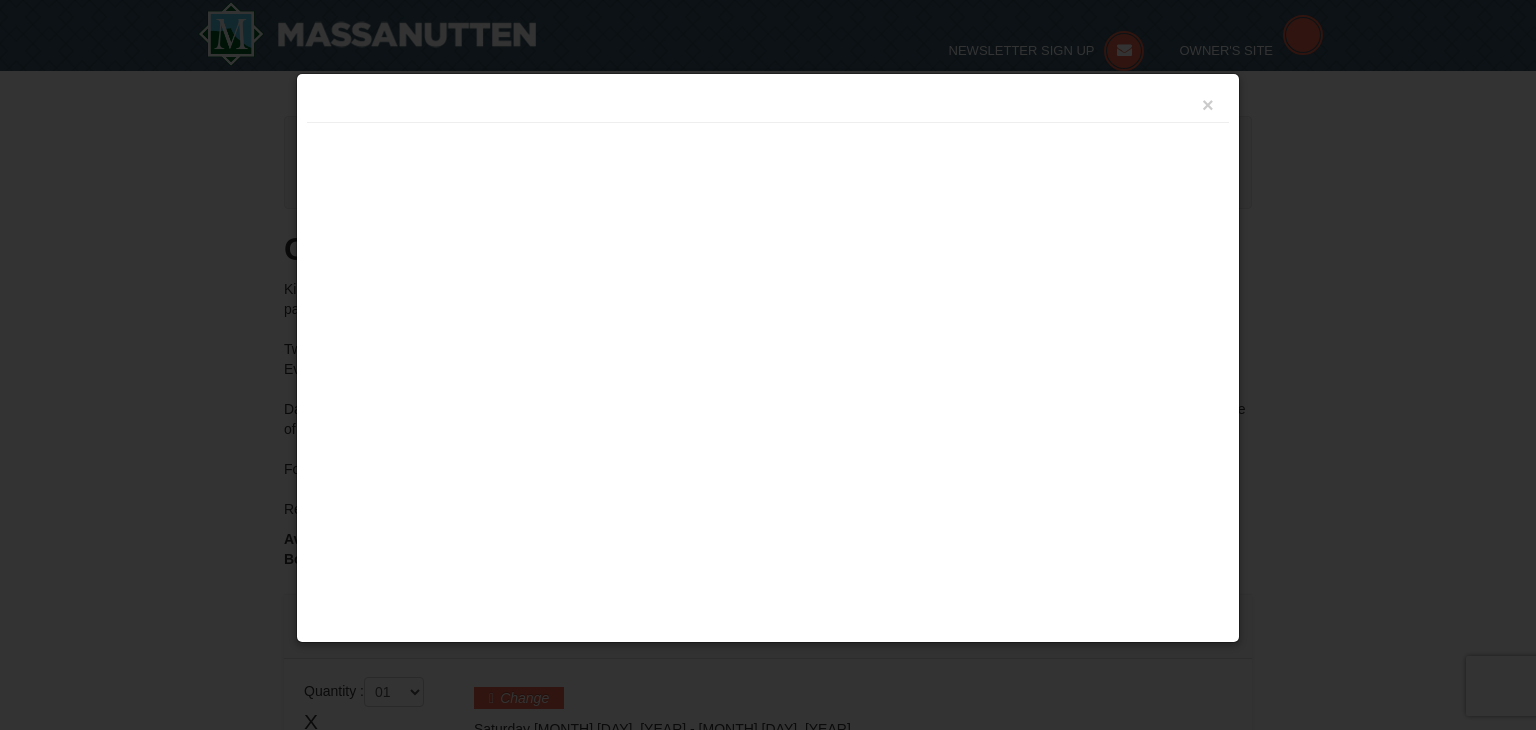 scroll, scrollTop: 669, scrollLeft: 0, axis: vertical 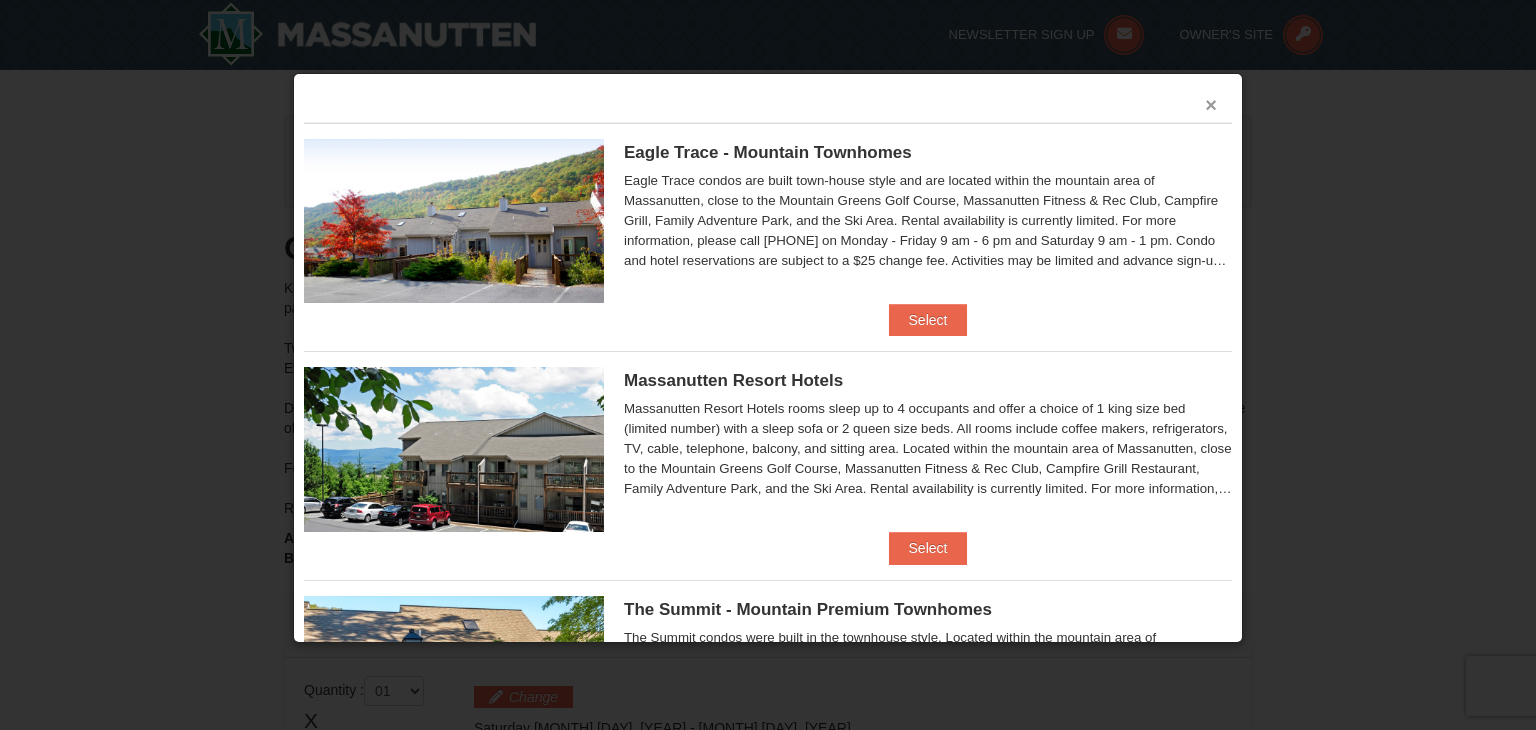 click on "×" at bounding box center [1211, 105] 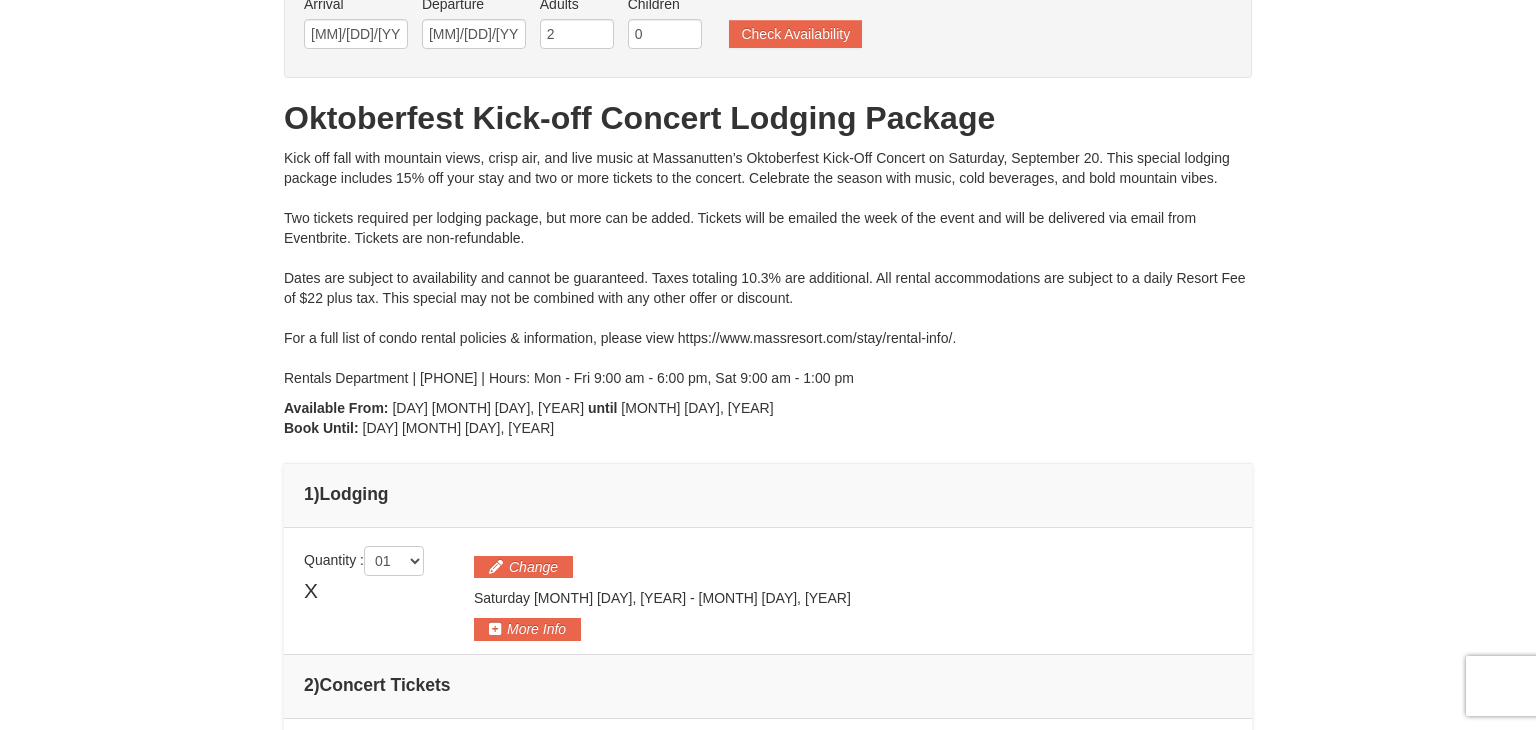 scroll, scrollTop: 0, scrollLeft: 0, axis: both 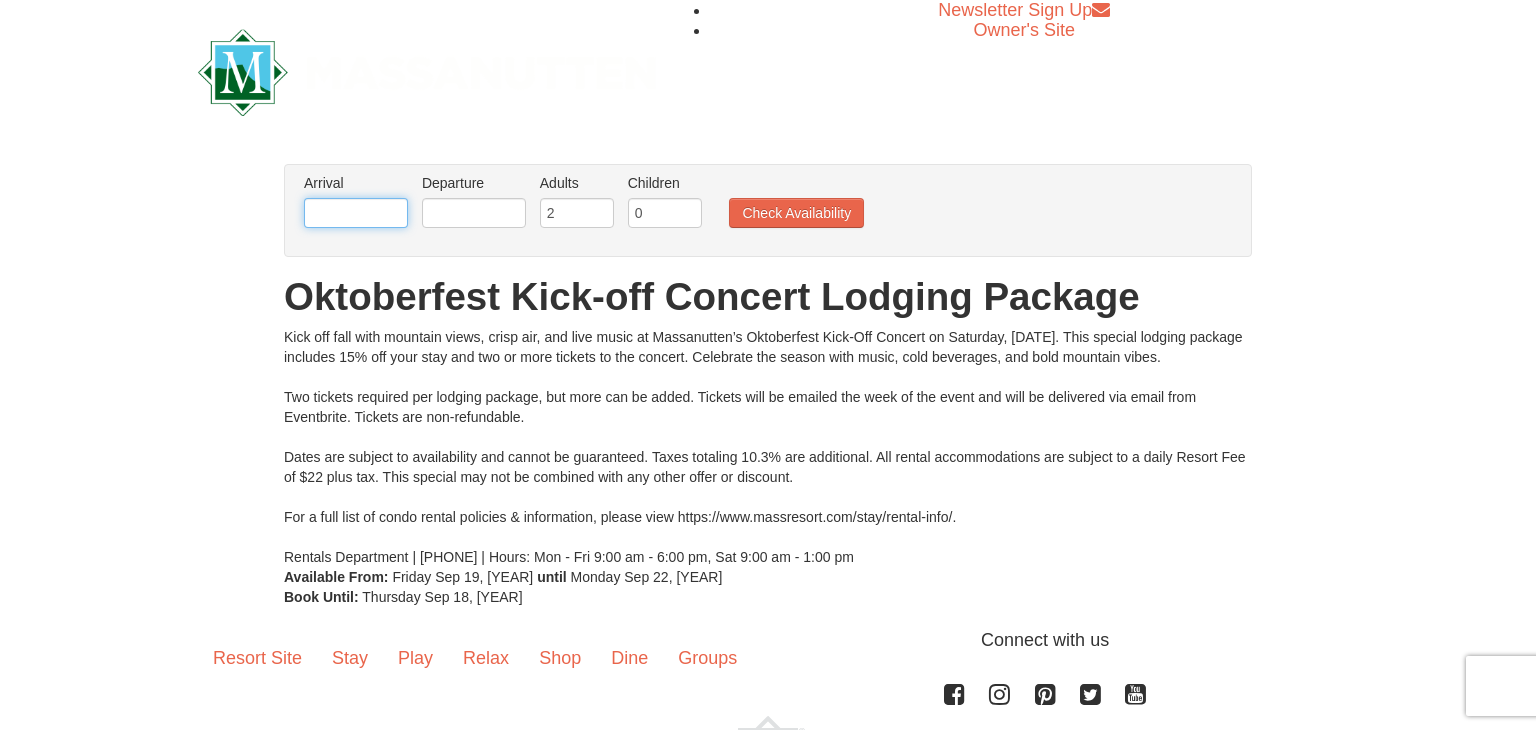 click at bounding box center (356, 213) 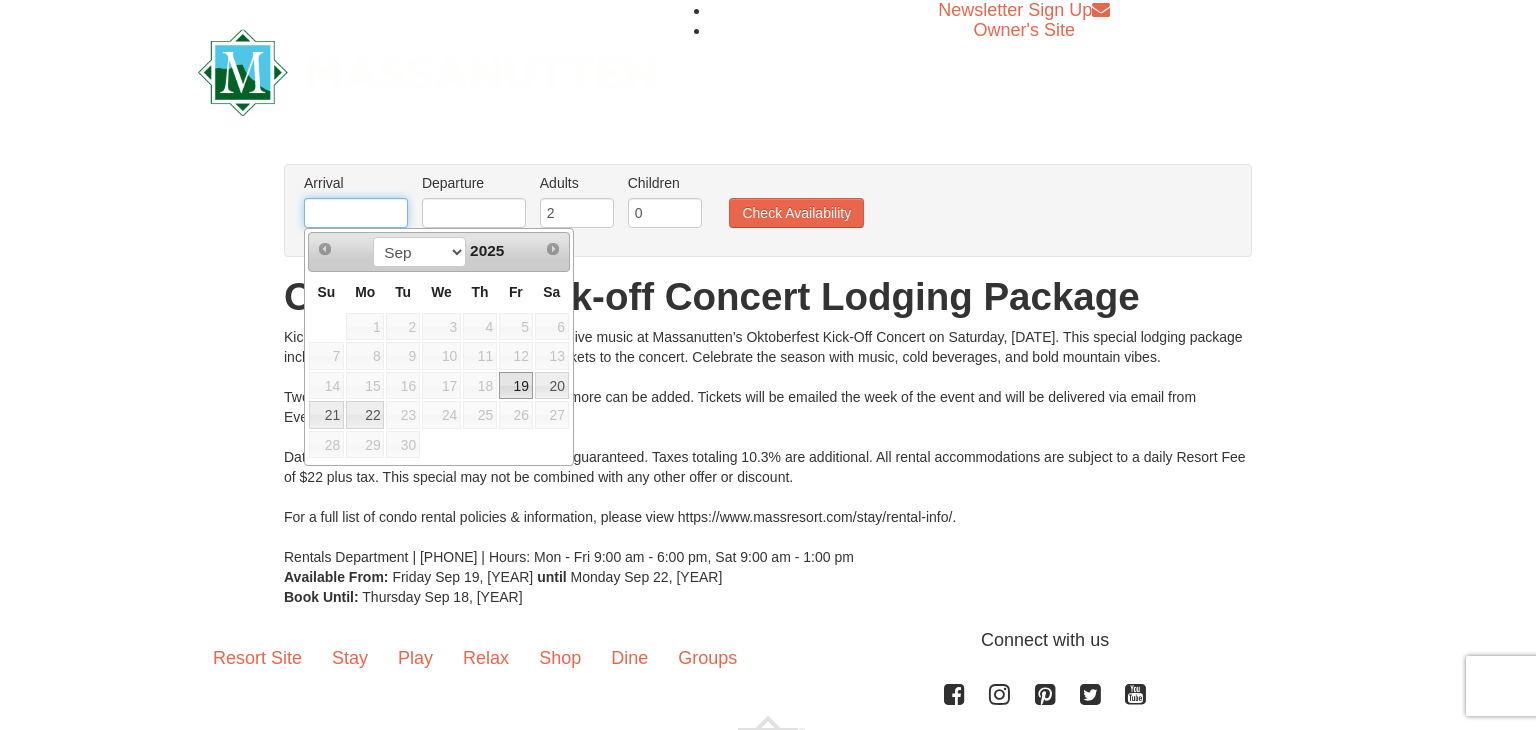 scroll, scrollTop: 0, scrollLeft: 0, axis: both 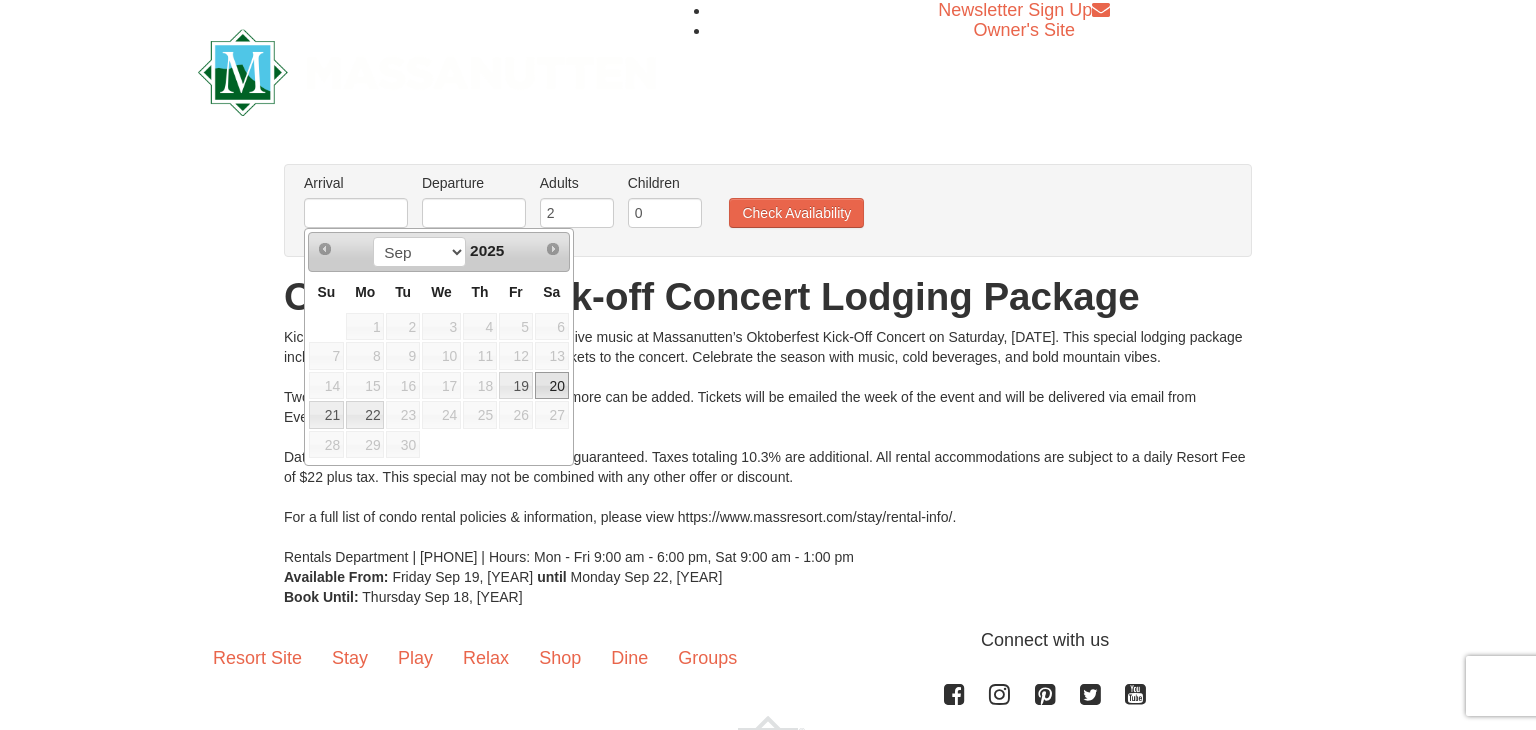 click on "[DAY]" at bounding box center [552, 386] 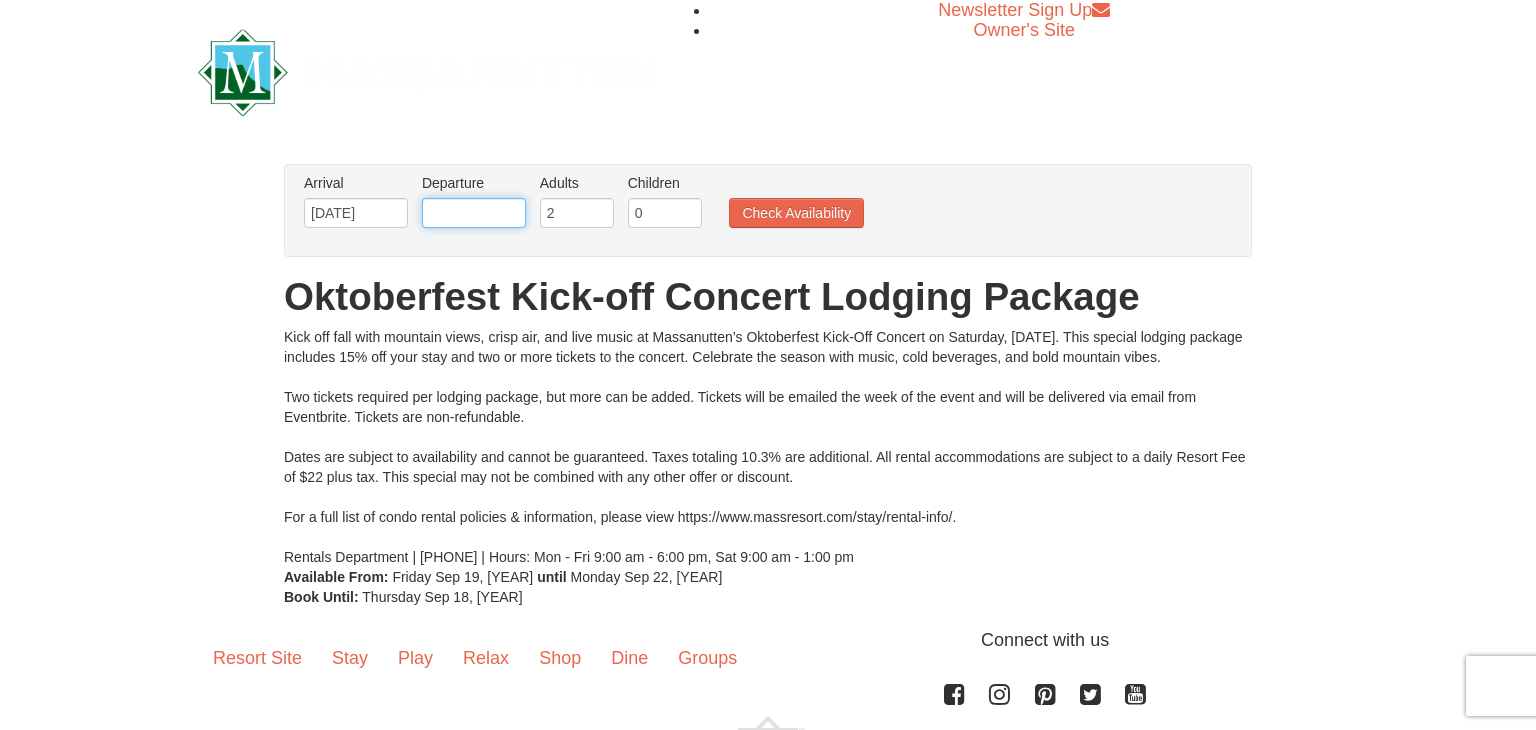 click at bounding box center (474, 213) 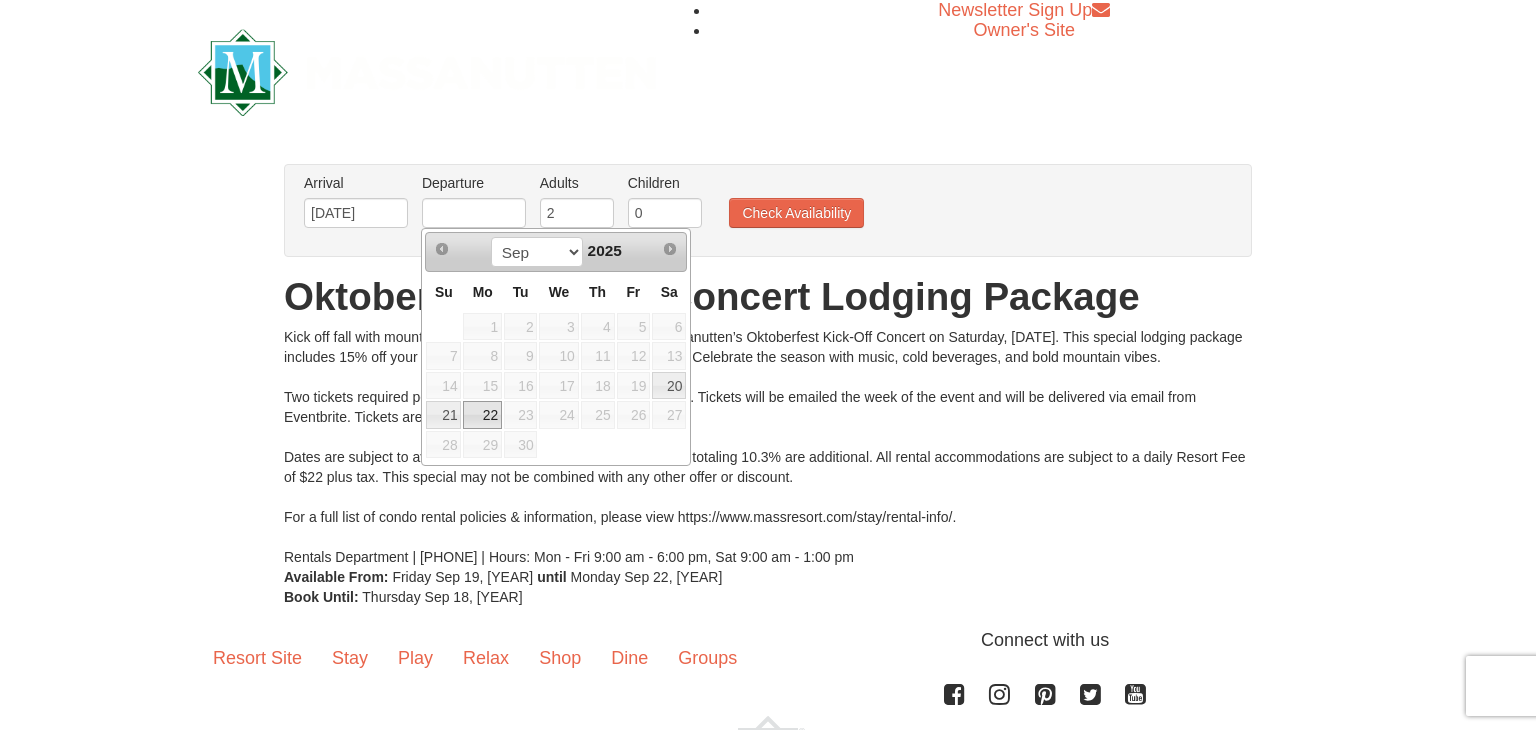click on "22" at bounding box center (482, 415) 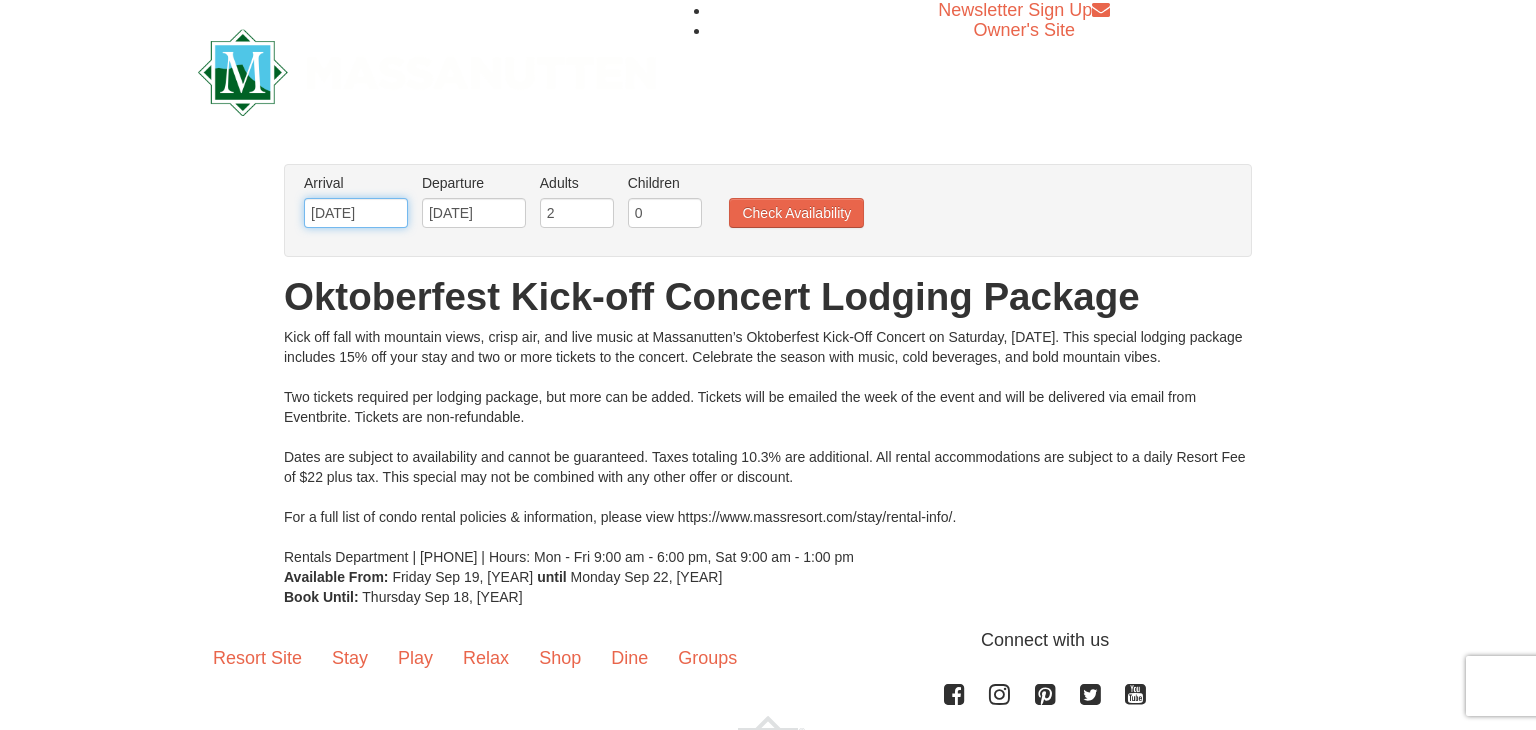 click on "09/20/2025" at bounding box center (356, 213) 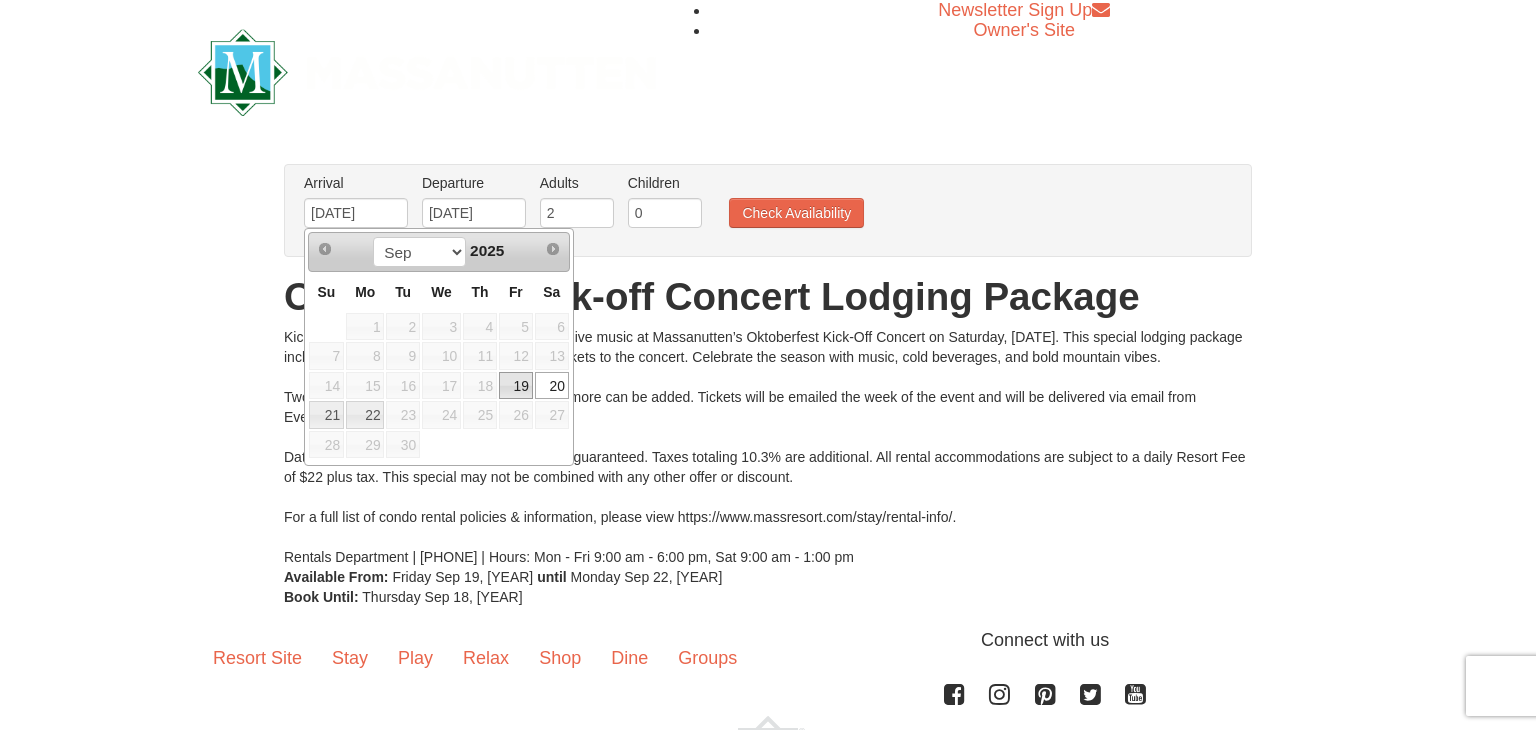 click on "19" at bounding box center [516, 386] 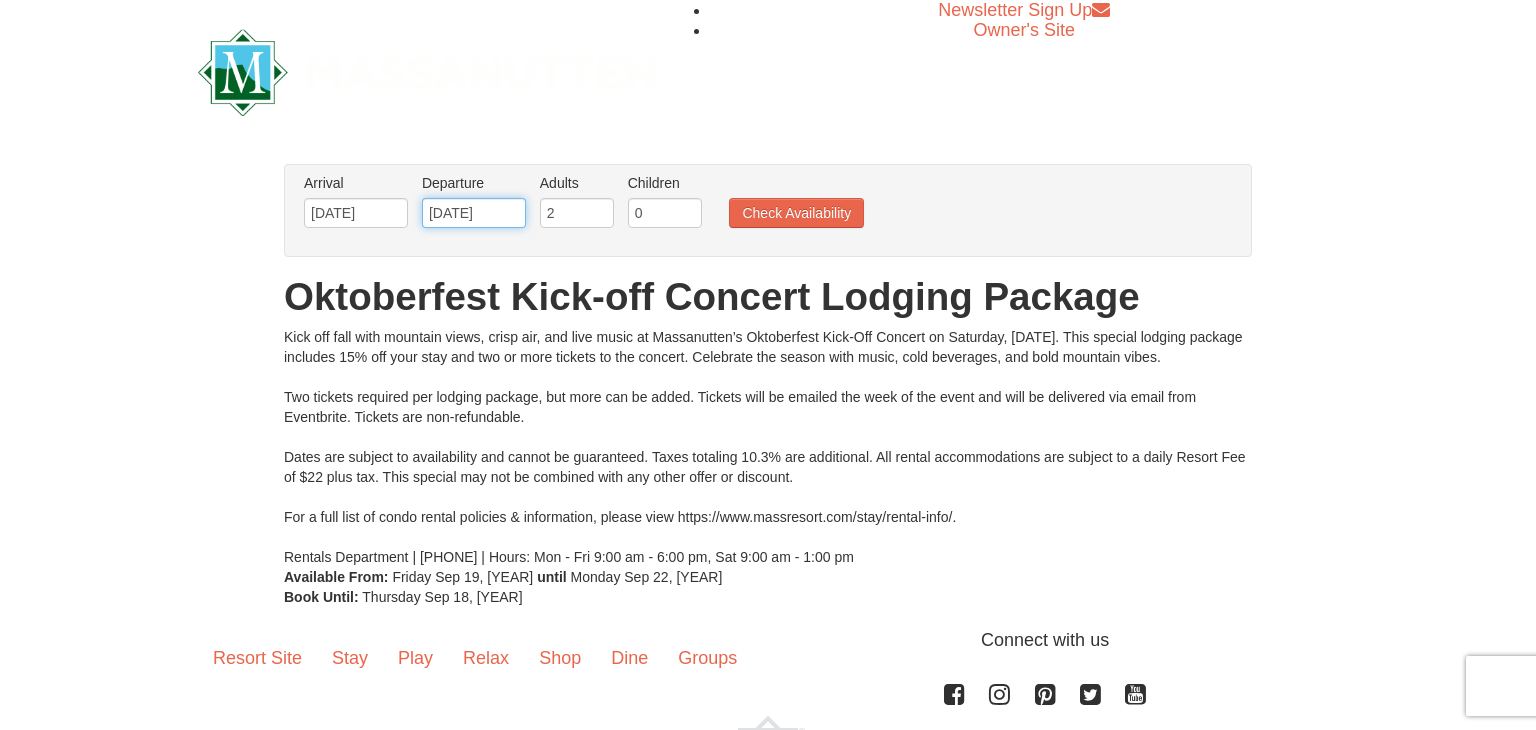 click on "09/22/2025" at bounding box center (474, 213) 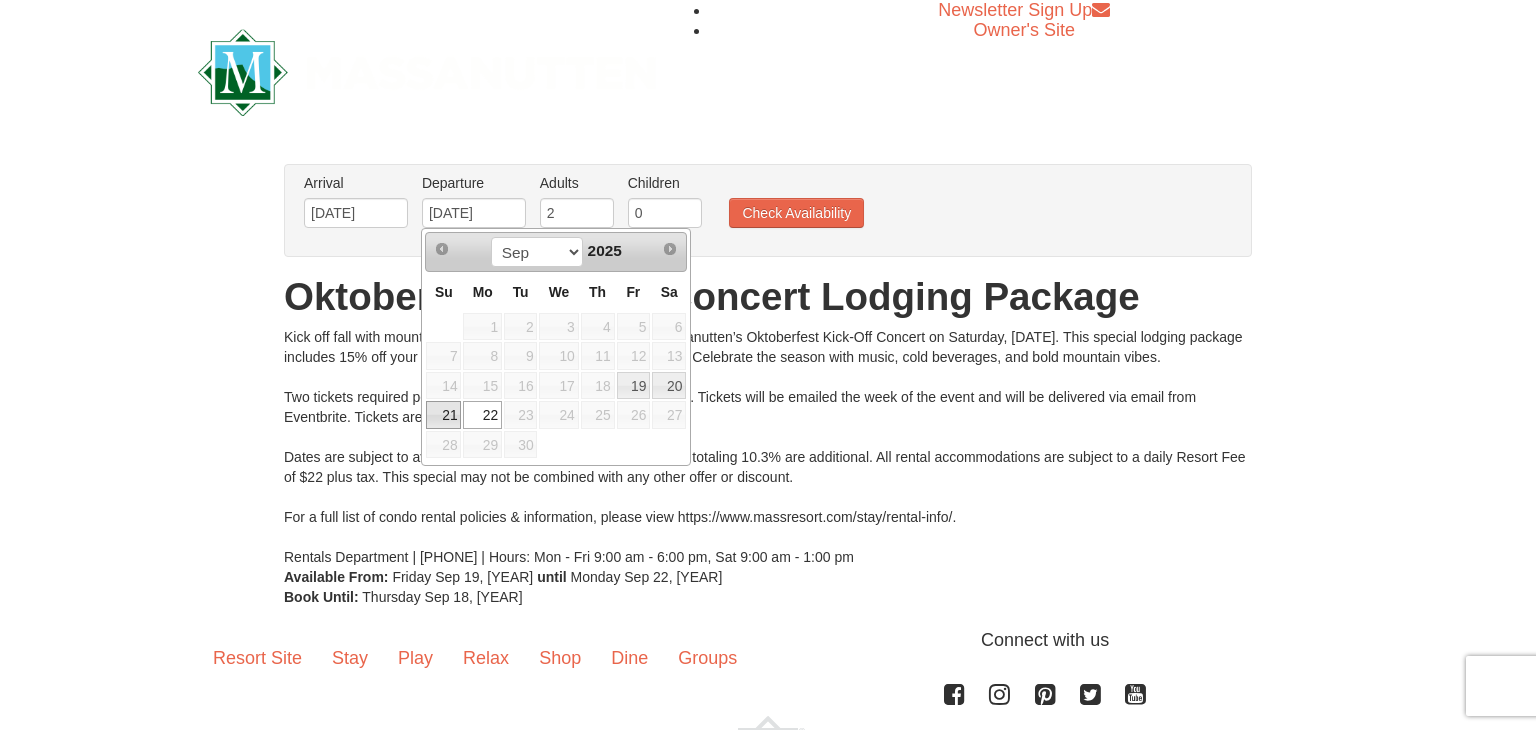 click on "21" at bounding box center [443, 415] 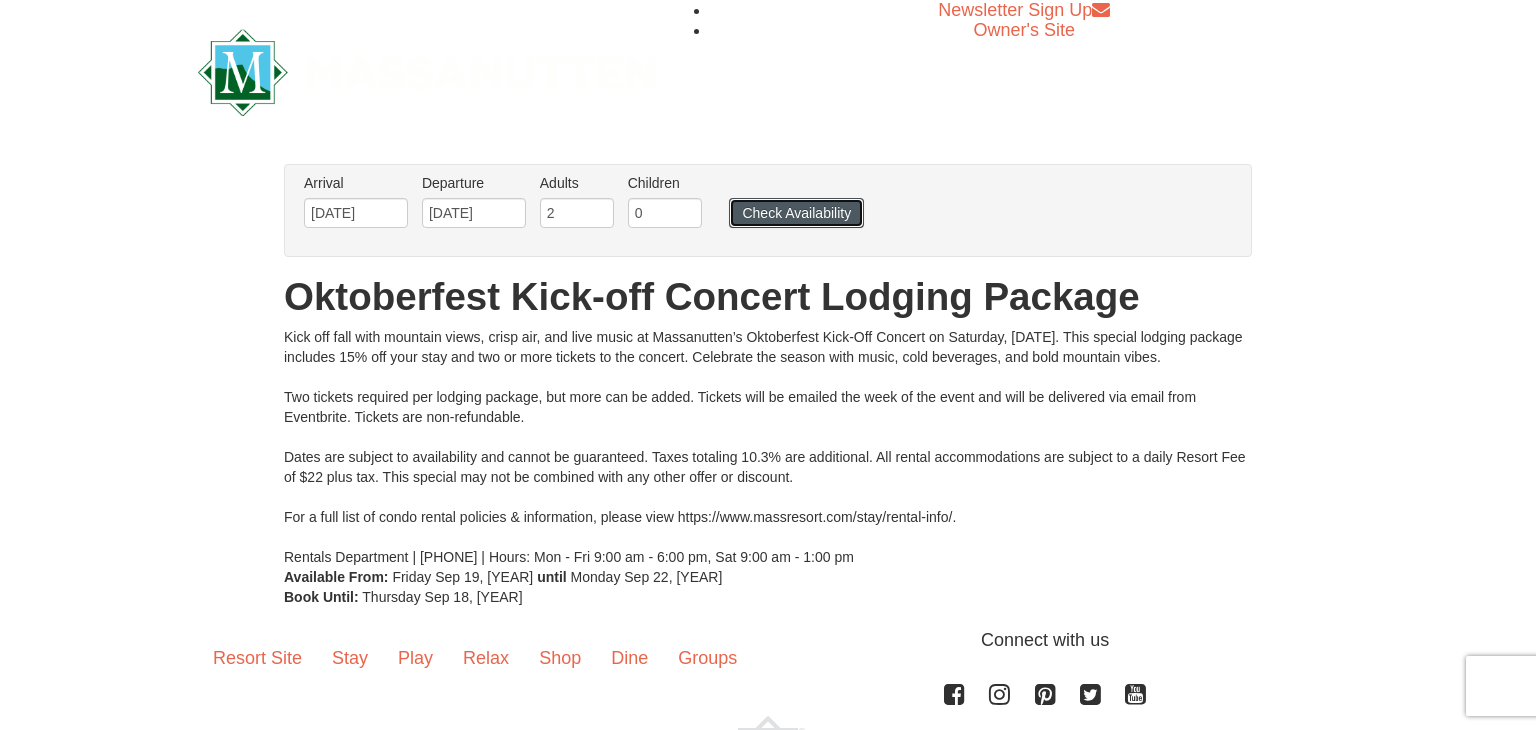 click on "Check Availability" at bounding box center [796, 213] 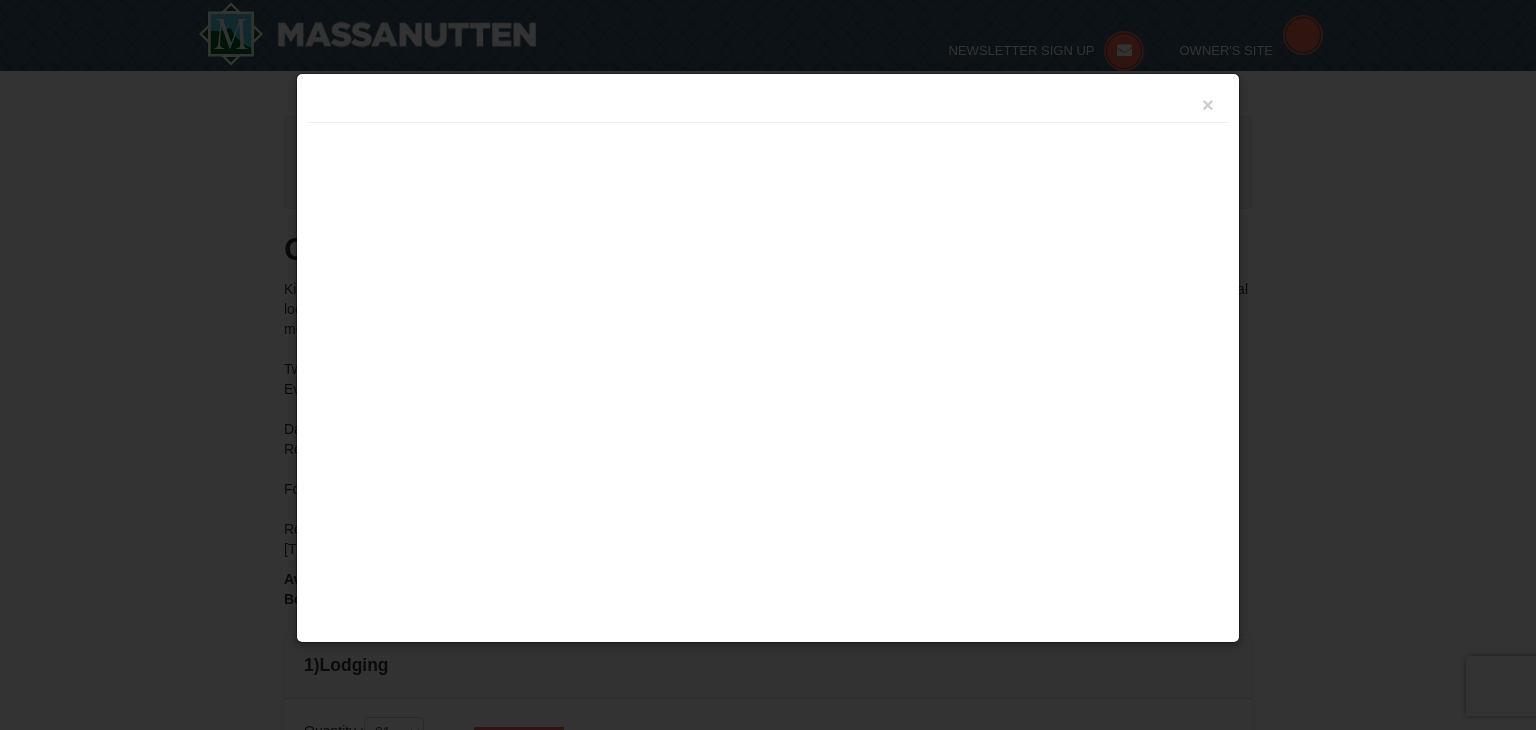 scroll, scrollTop: 669, scrollLeft: 0, axis: vertical 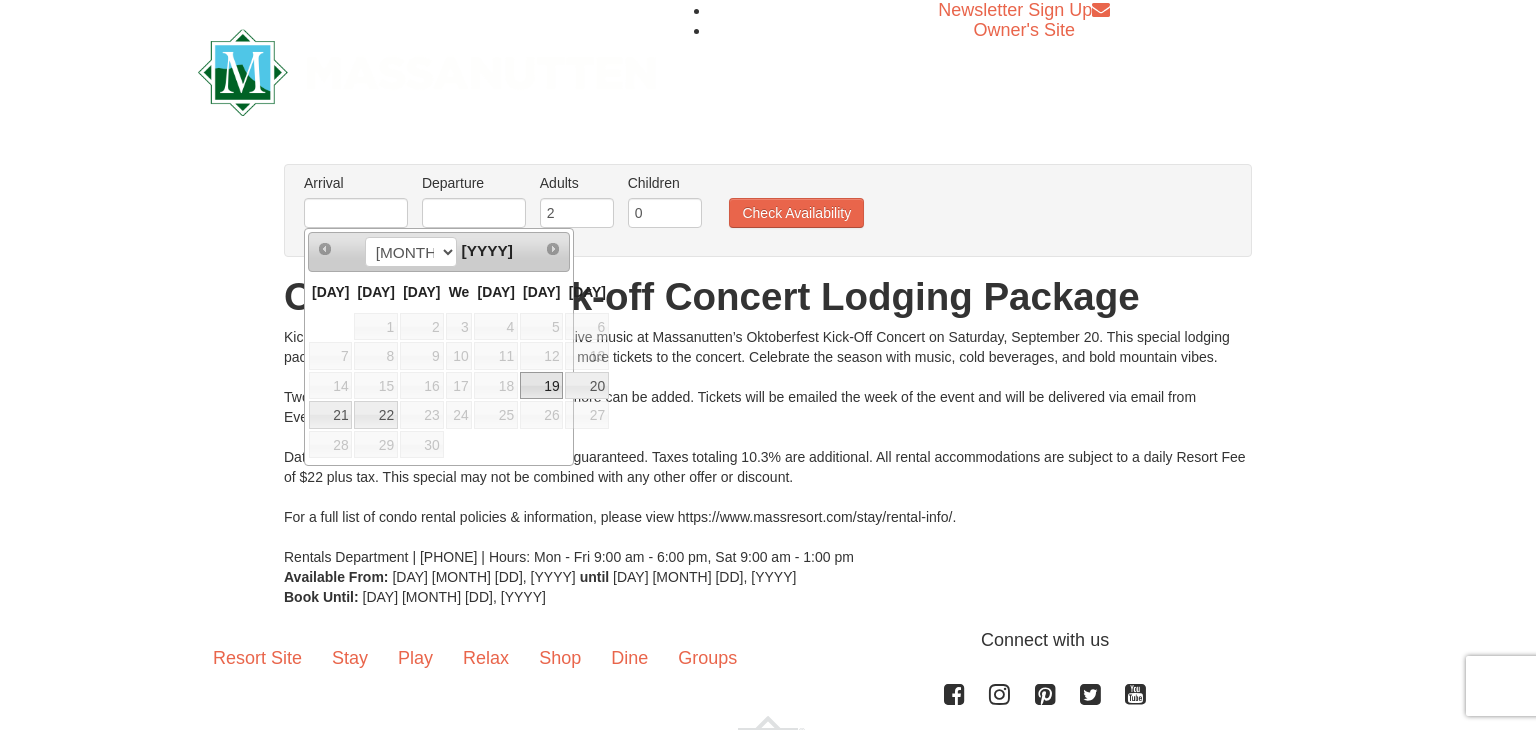click on "19" at bounding box center [542, 386] 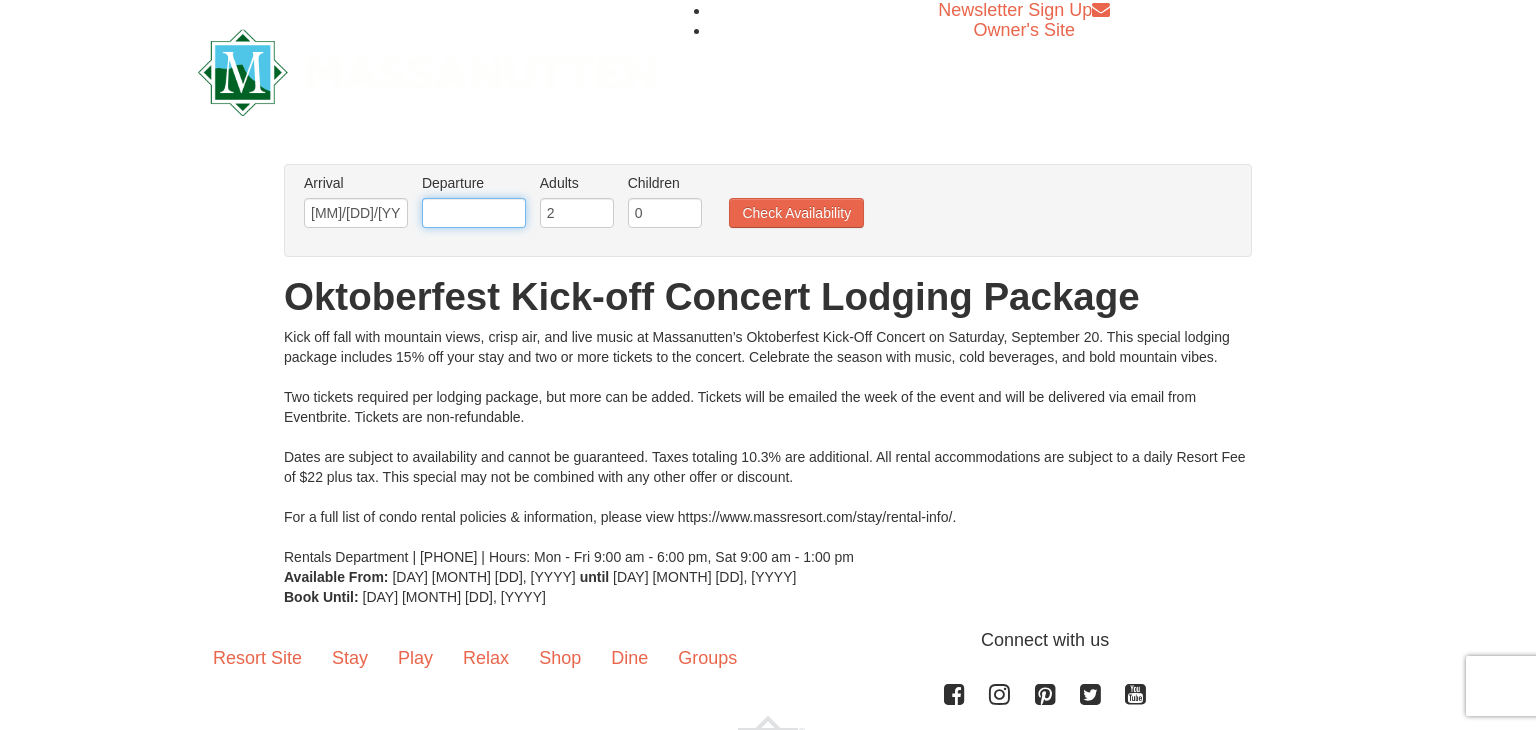 click at bounding box center (474, 213) 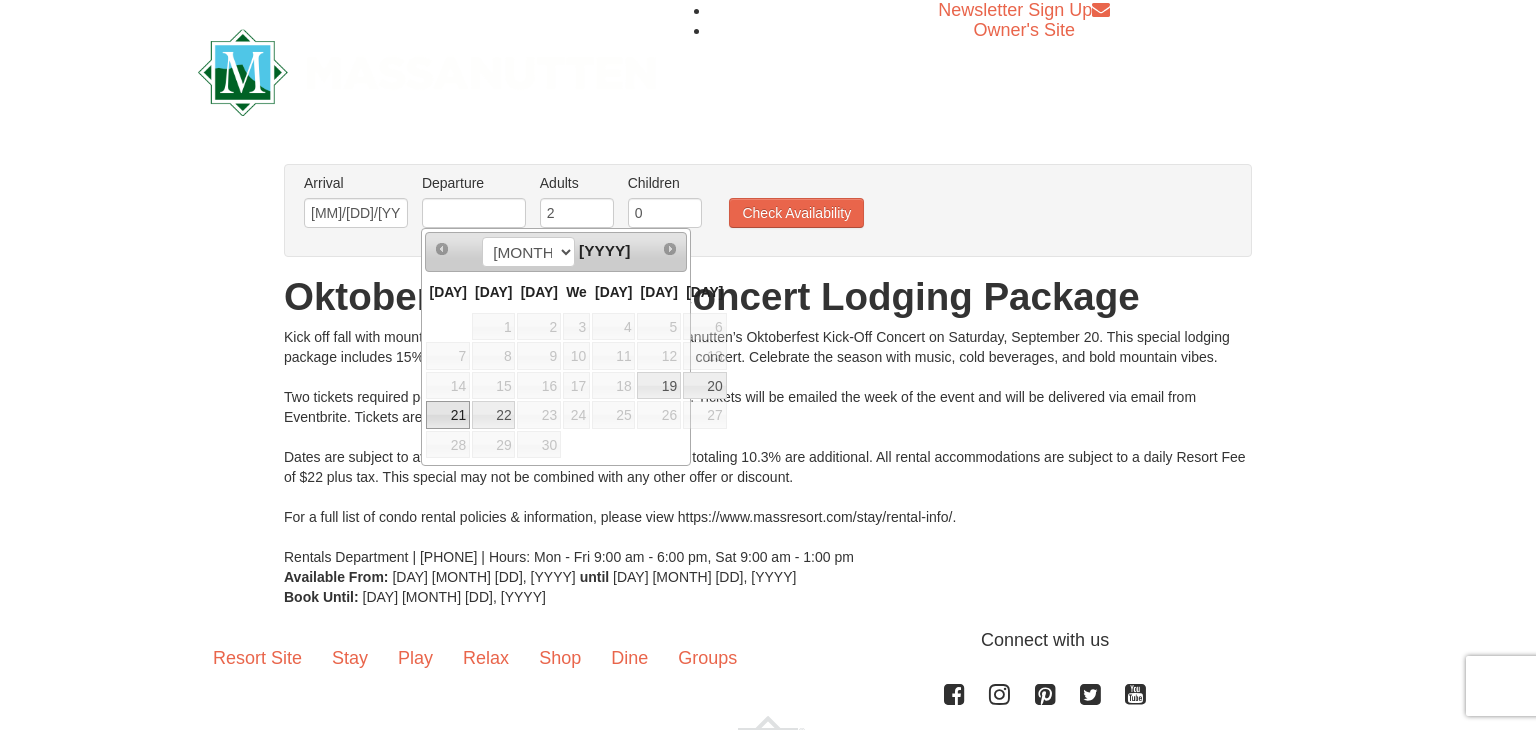 click on "21" at bounding box center (448, 415) 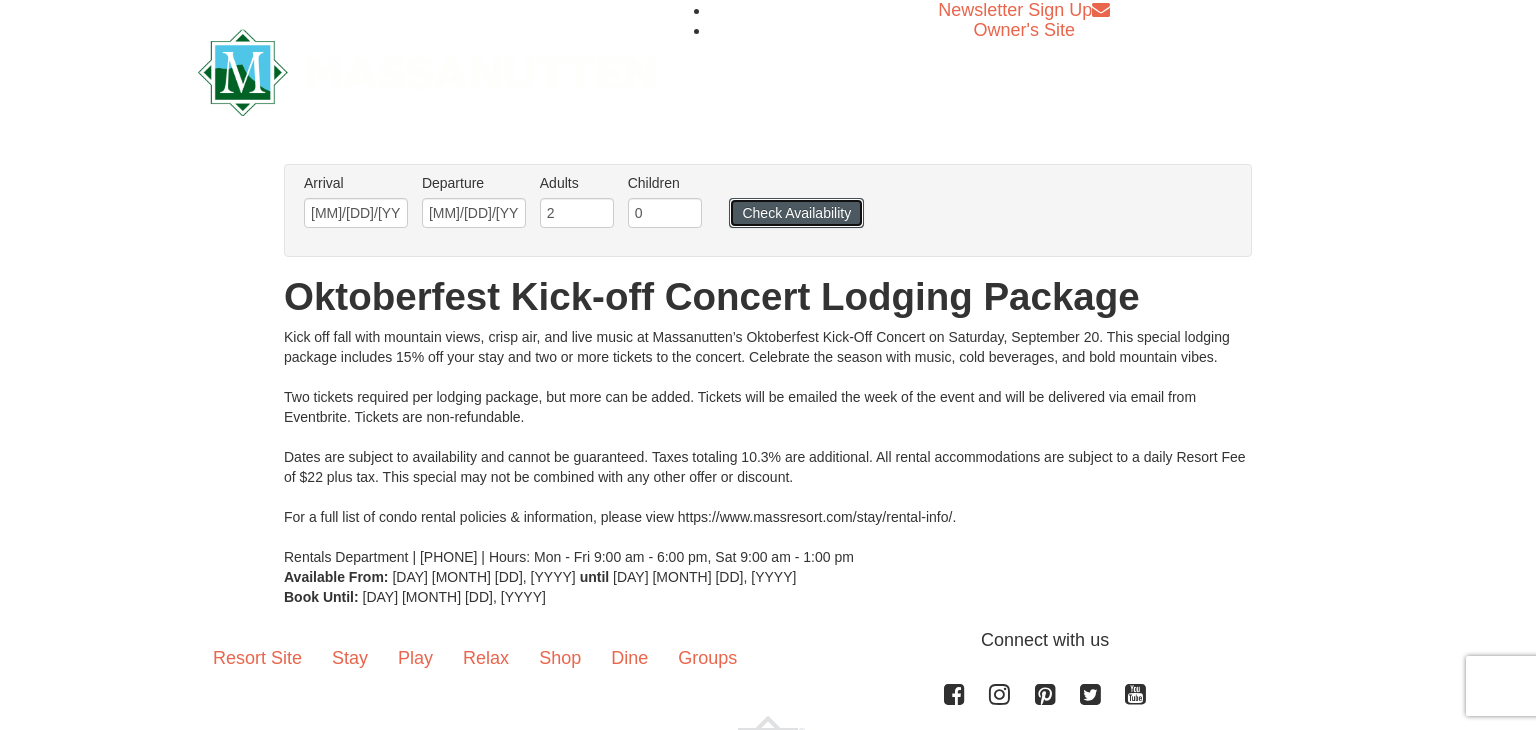 click on "Check Availability" at bounding box center [796, 213] 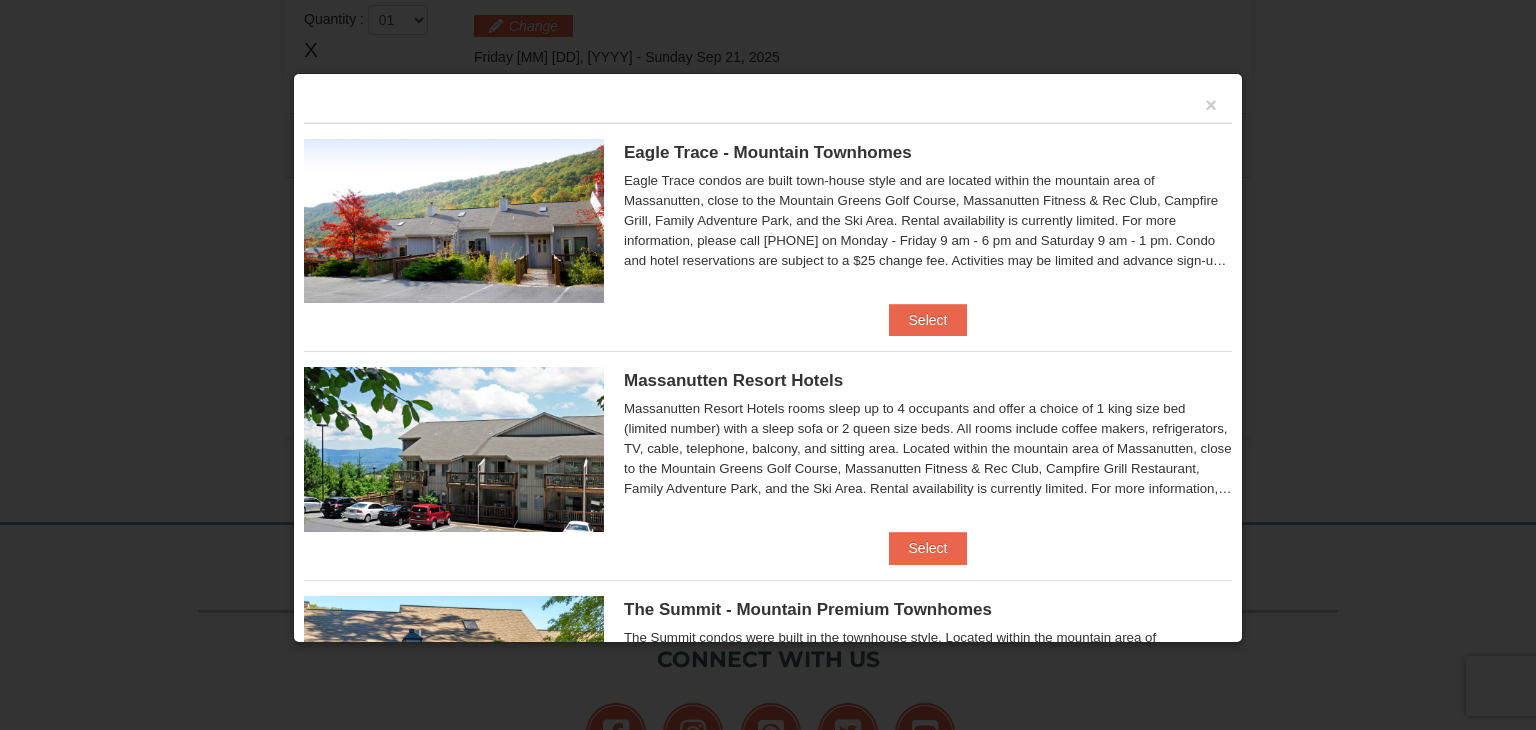 scroll, scrollTop: 669, scrollLeft: 0, axis: vertical 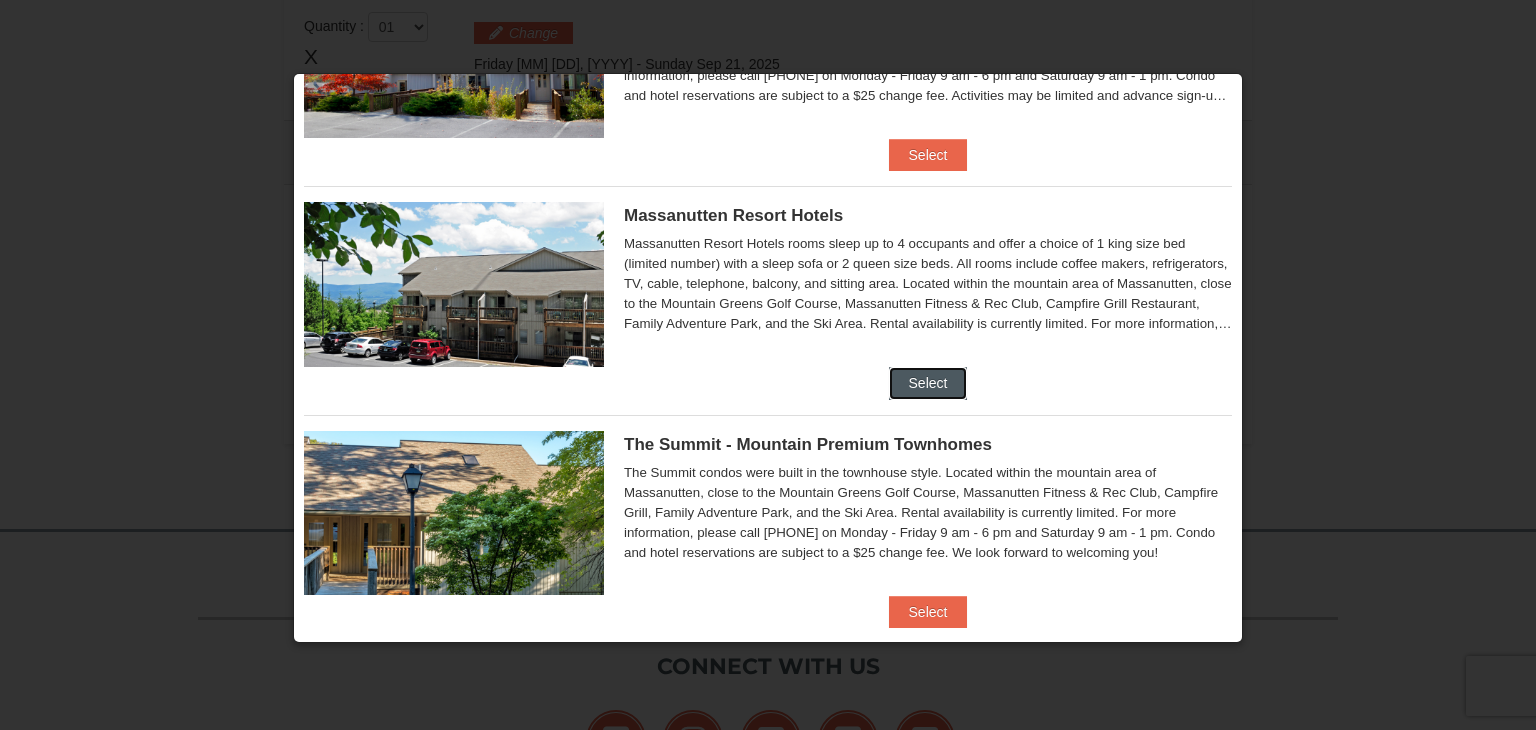 click on "Select" at bounding box center (928, 383) 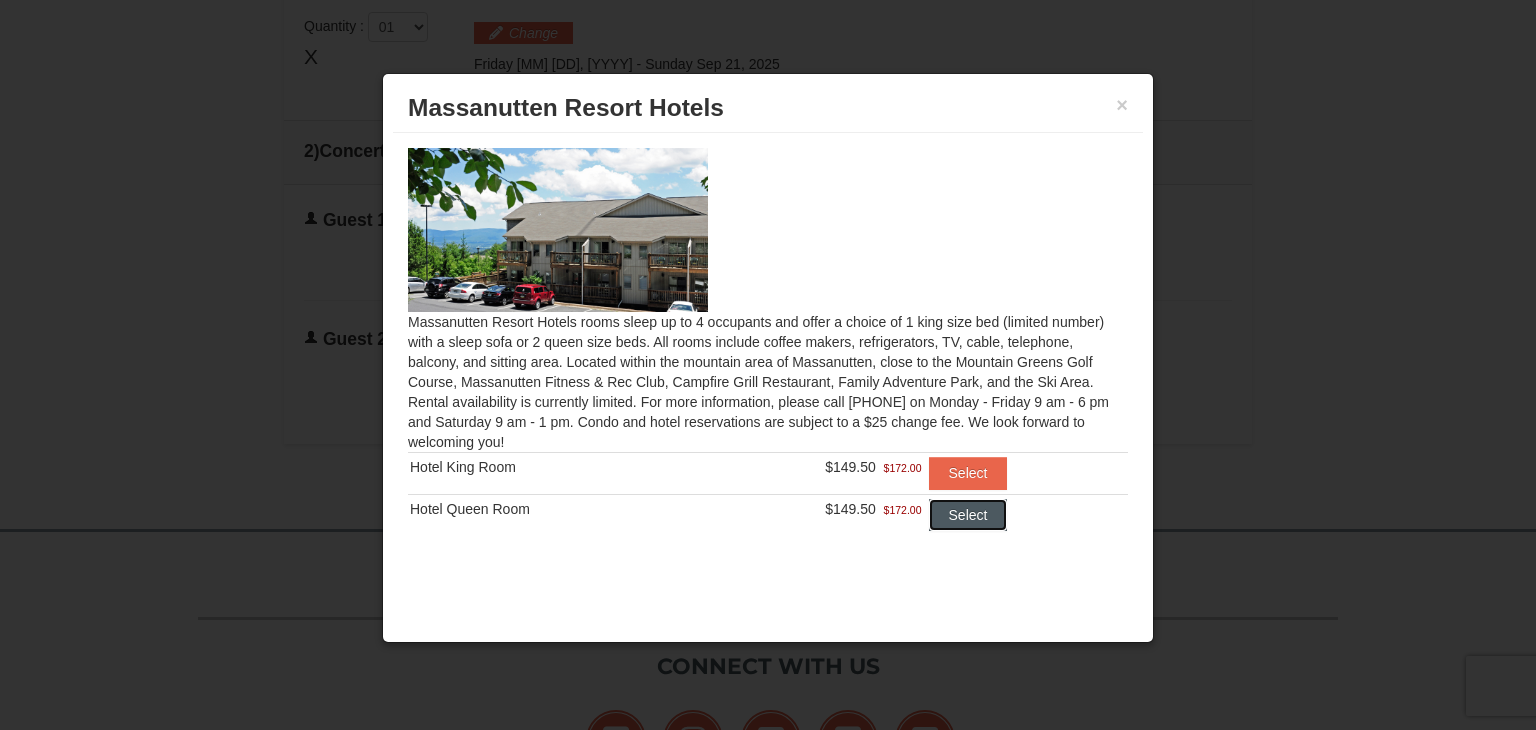 click on "Select" at bounding box center [968, 473] 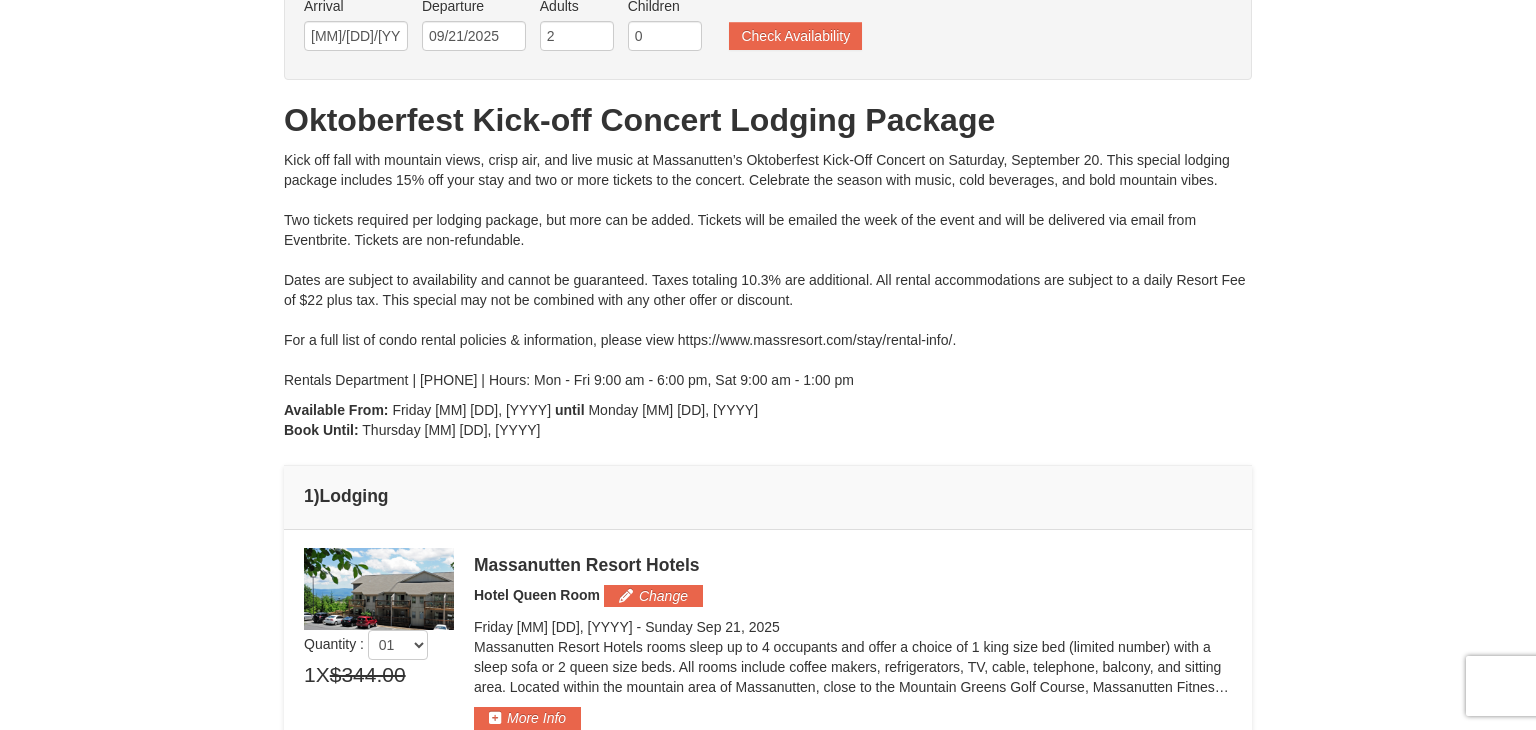 scroll, scrollTop: 123, scrollLeft: 0, axis: vertical 